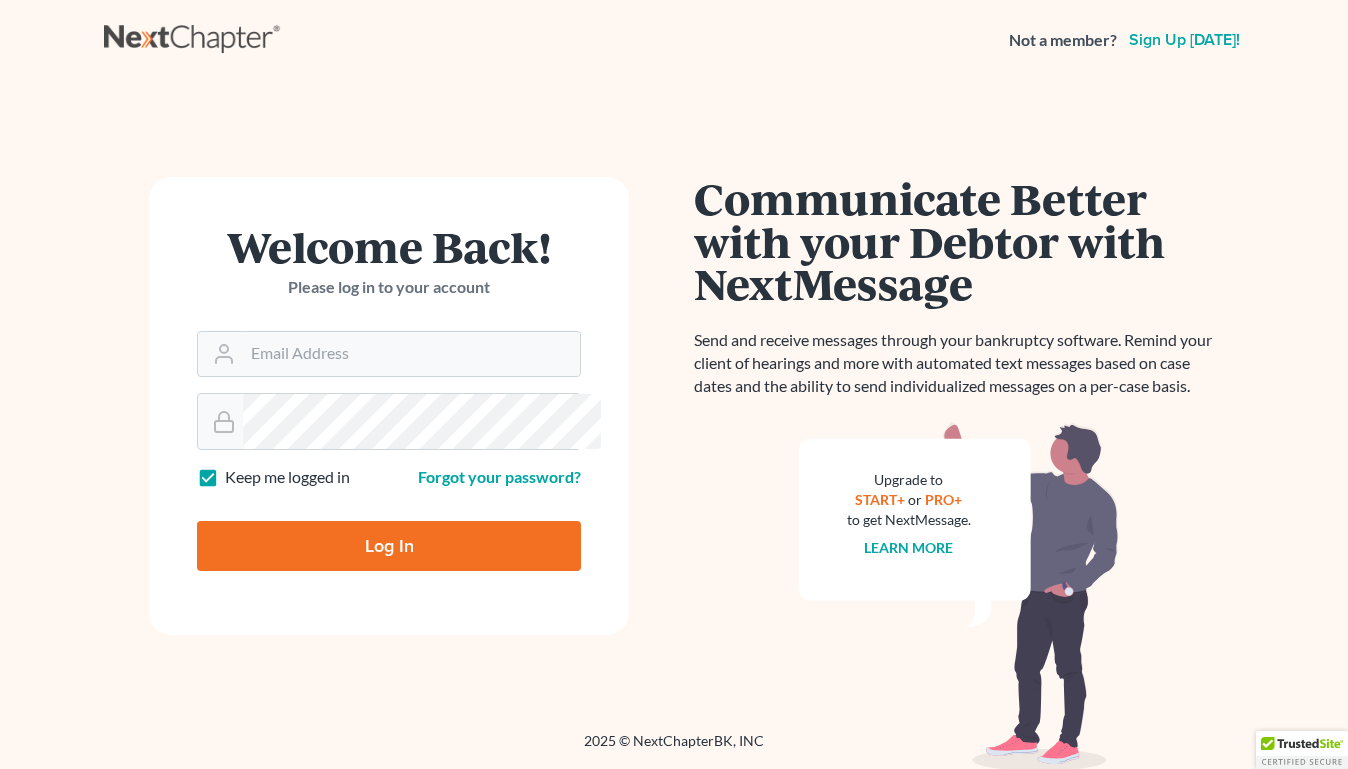 scroll, scrollTop: 0, scrollLeft: 0, axis: both 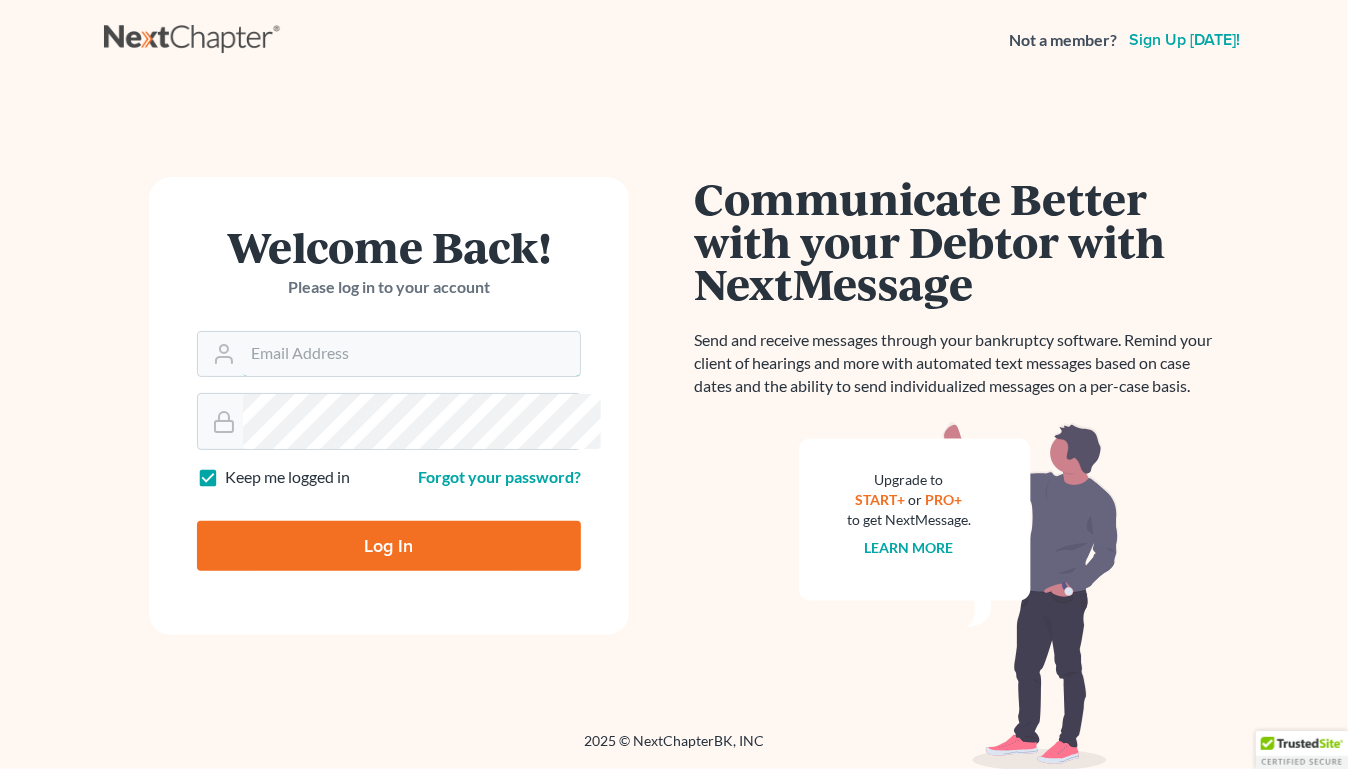 type on "[EMAIL_ADDRESS][DOMAIN_NAME]" 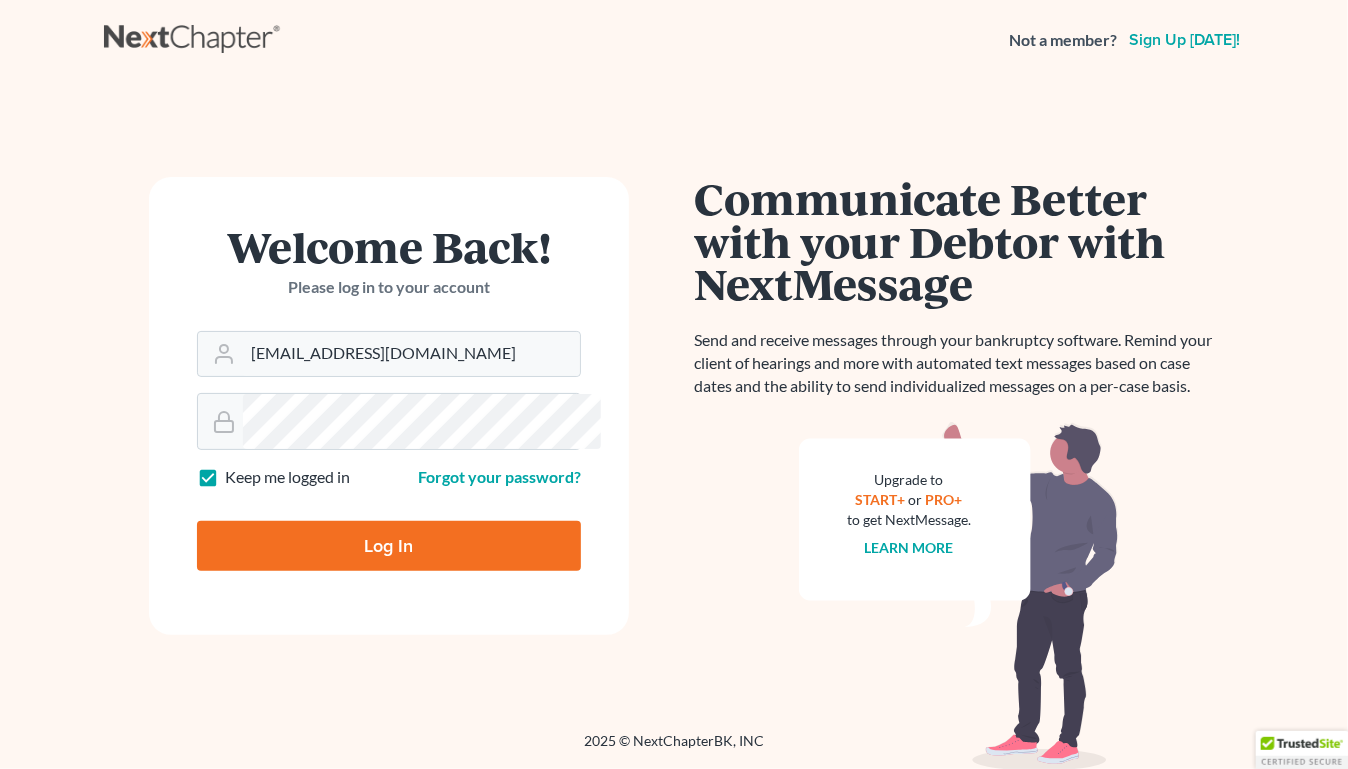 click on "Log In" at bounding box center (389, 546) 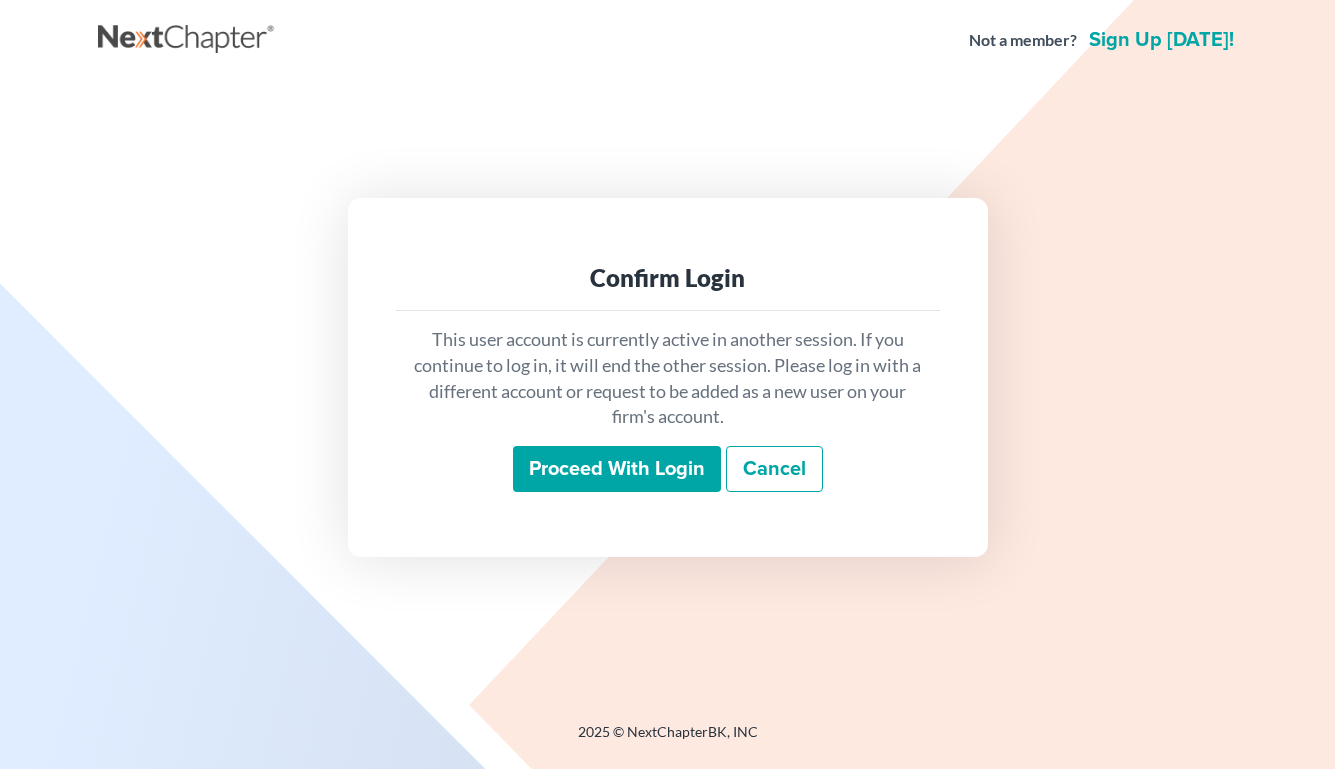 scroll, scrollTop: 0, scrollLeft: 0, axis: both 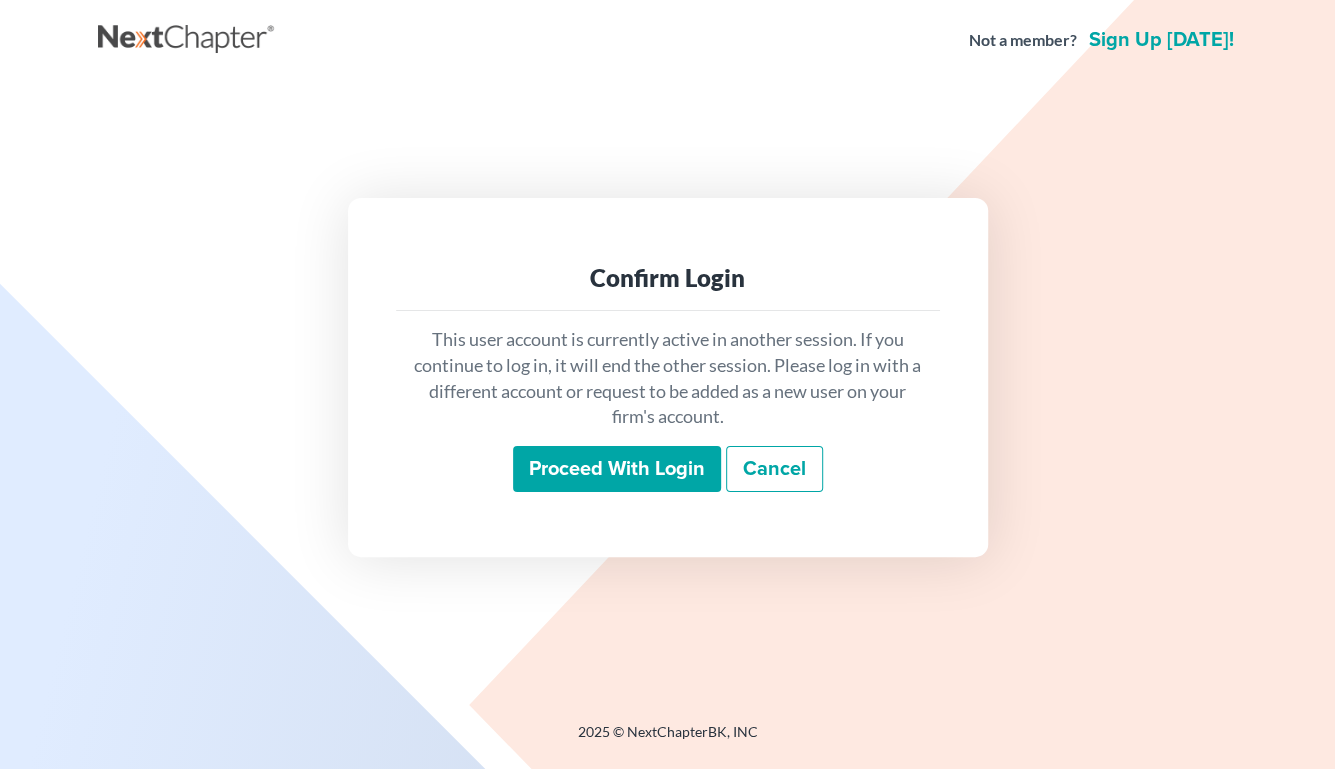 click on "Proceed with login" at bounding box center [617, 469] 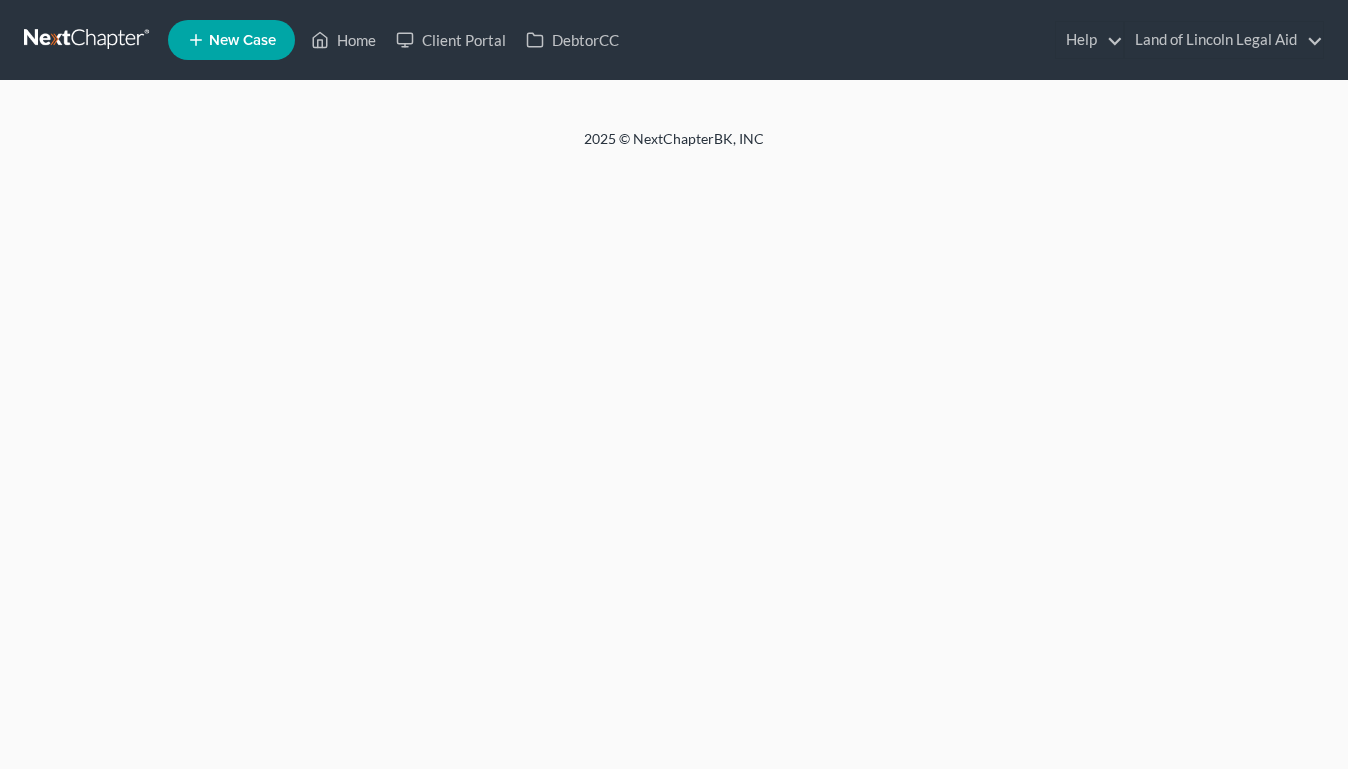 scroll, scrollTop: 0, scrollLeft: 0, axis: both 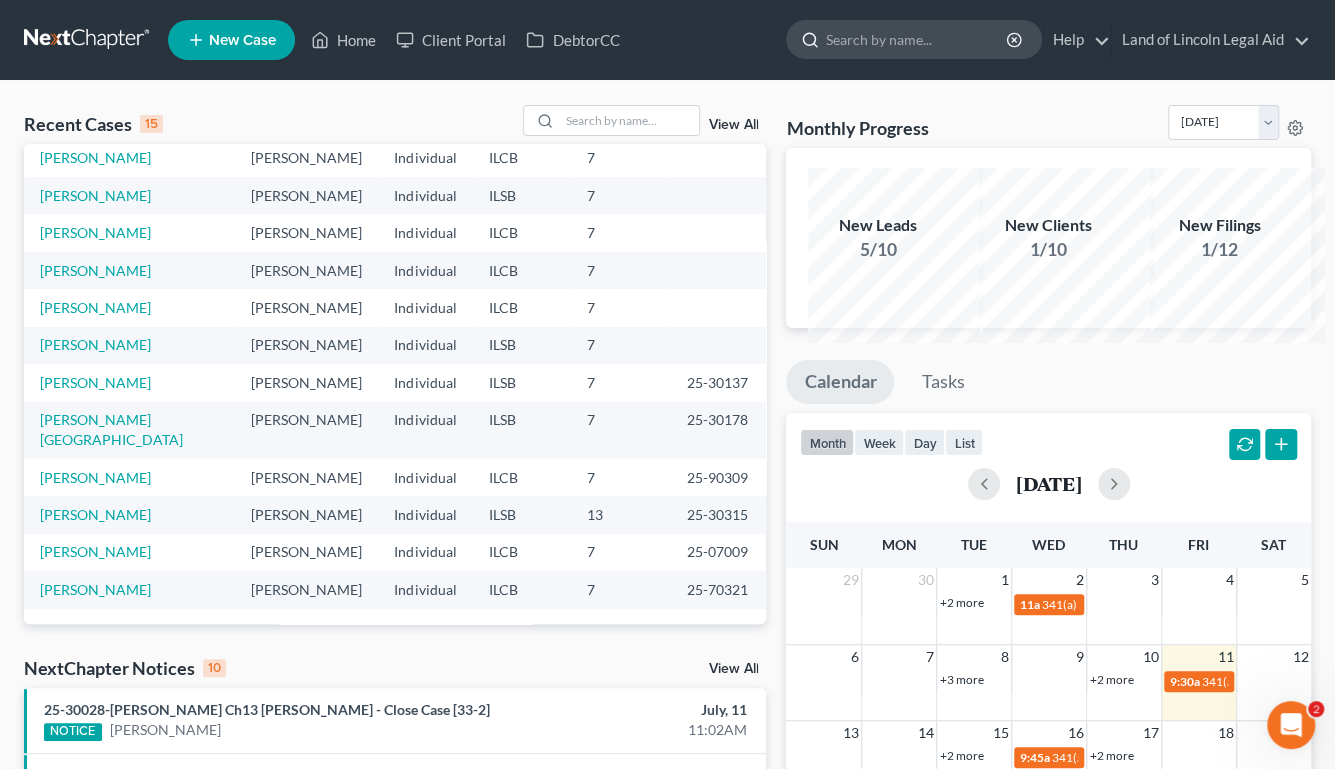 click at bounding box center [917, 39] 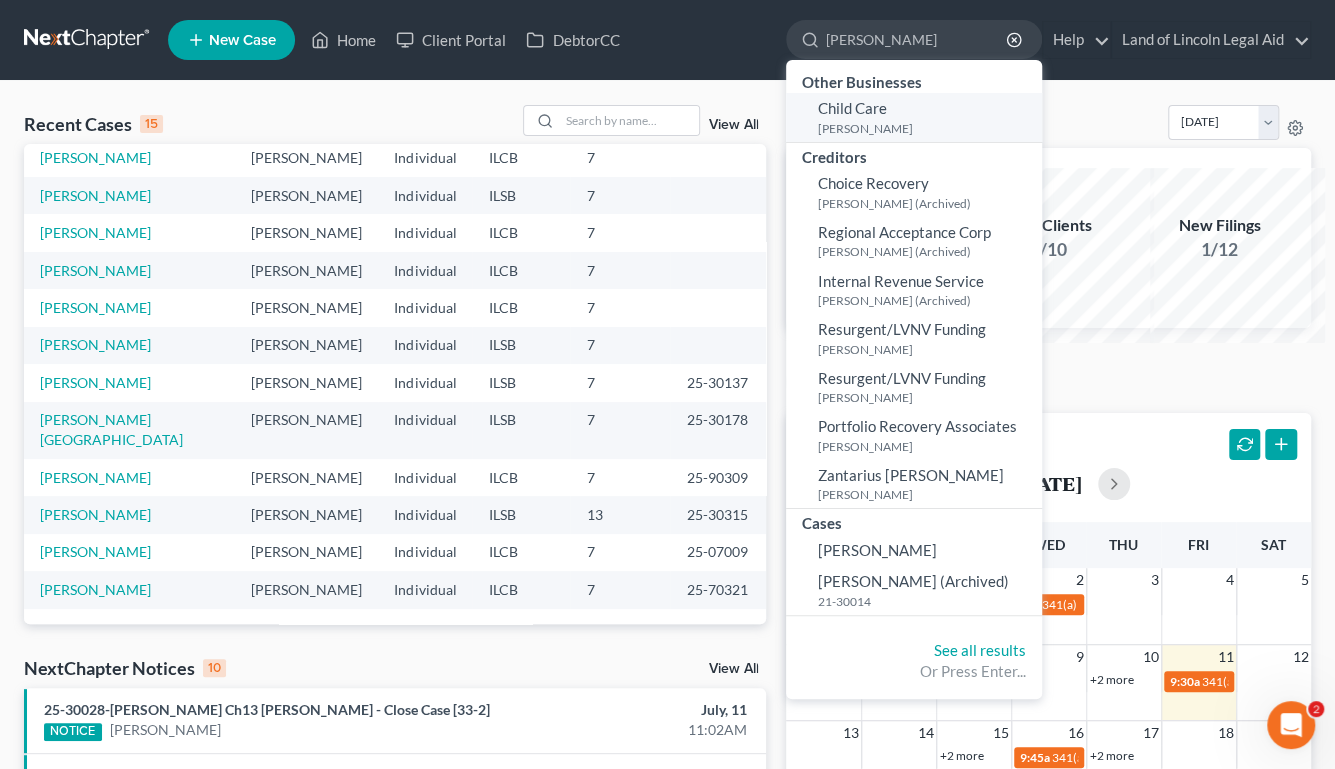 type on "[PERSON_NAME]" 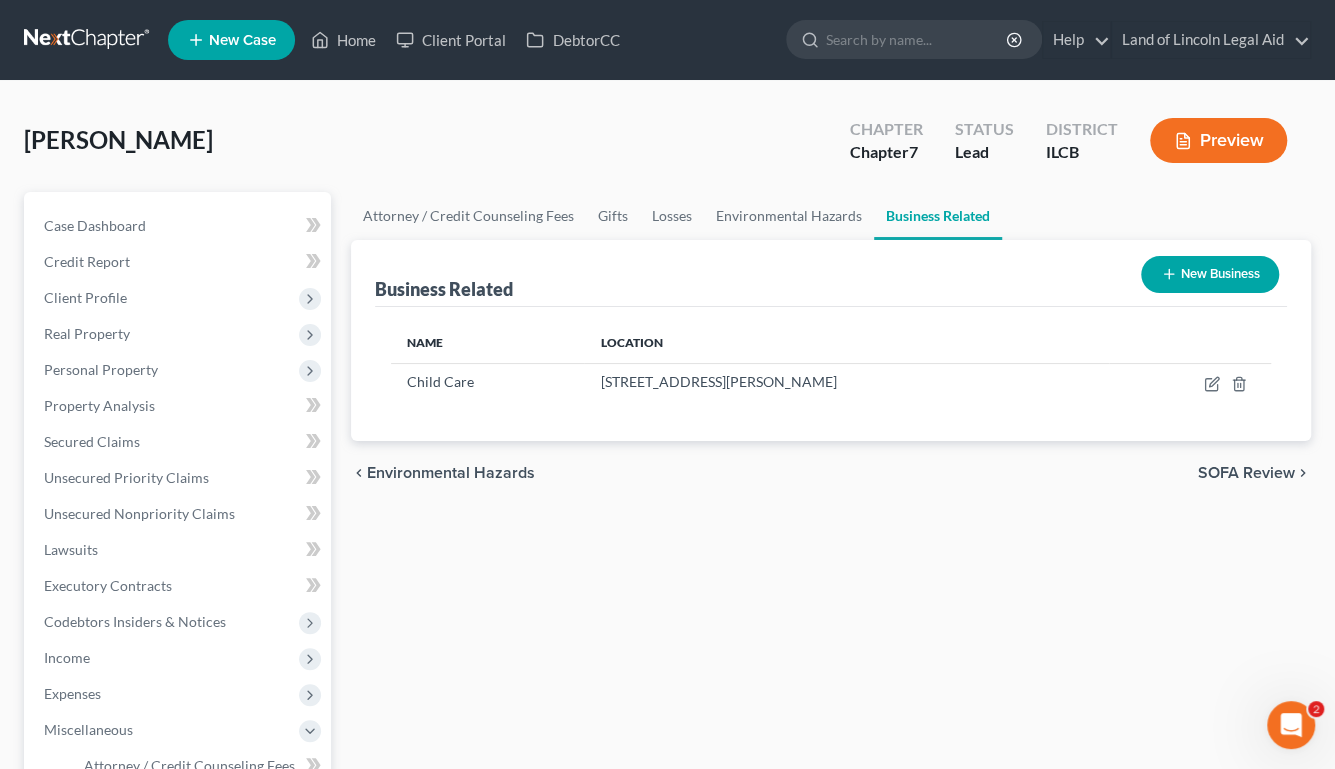 click on "Preview" at bounding box center (1218, 140) 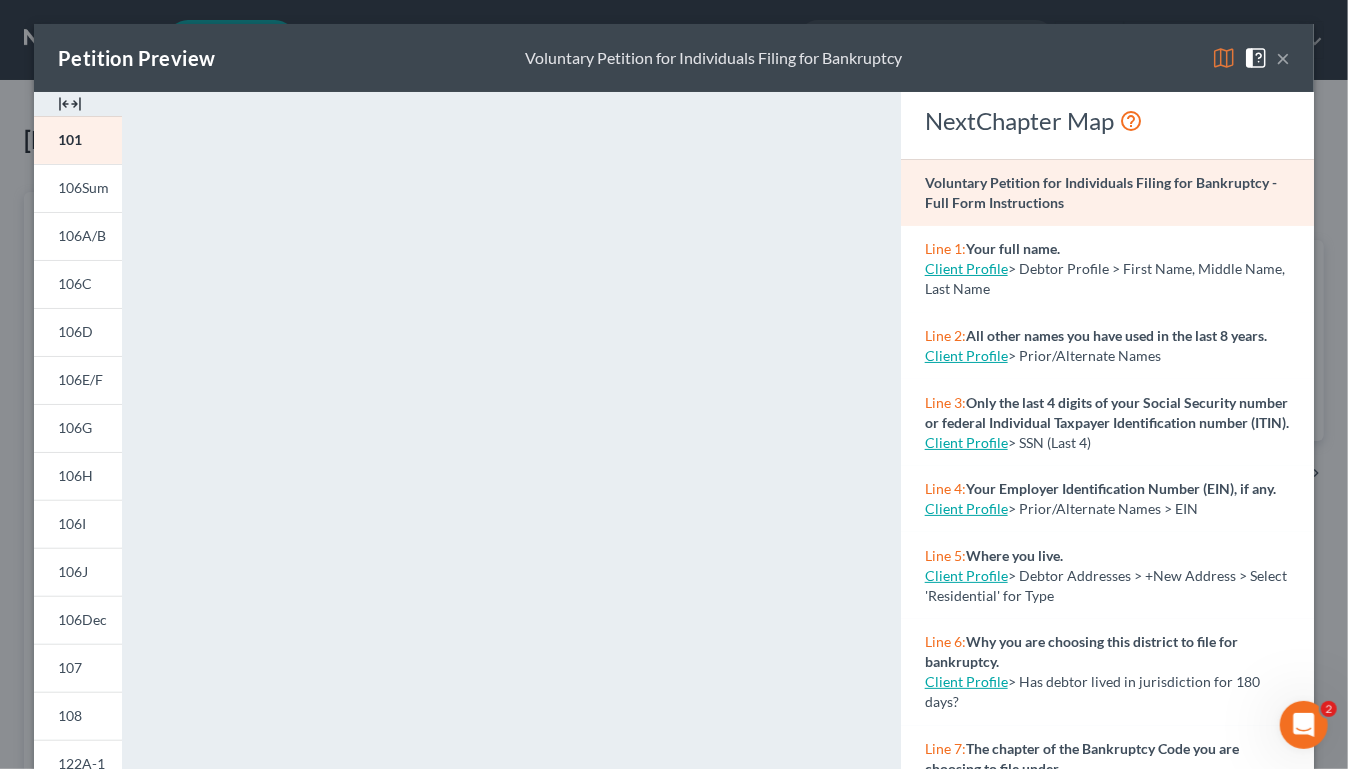 click on "×" at bounding box center [1283, 58] 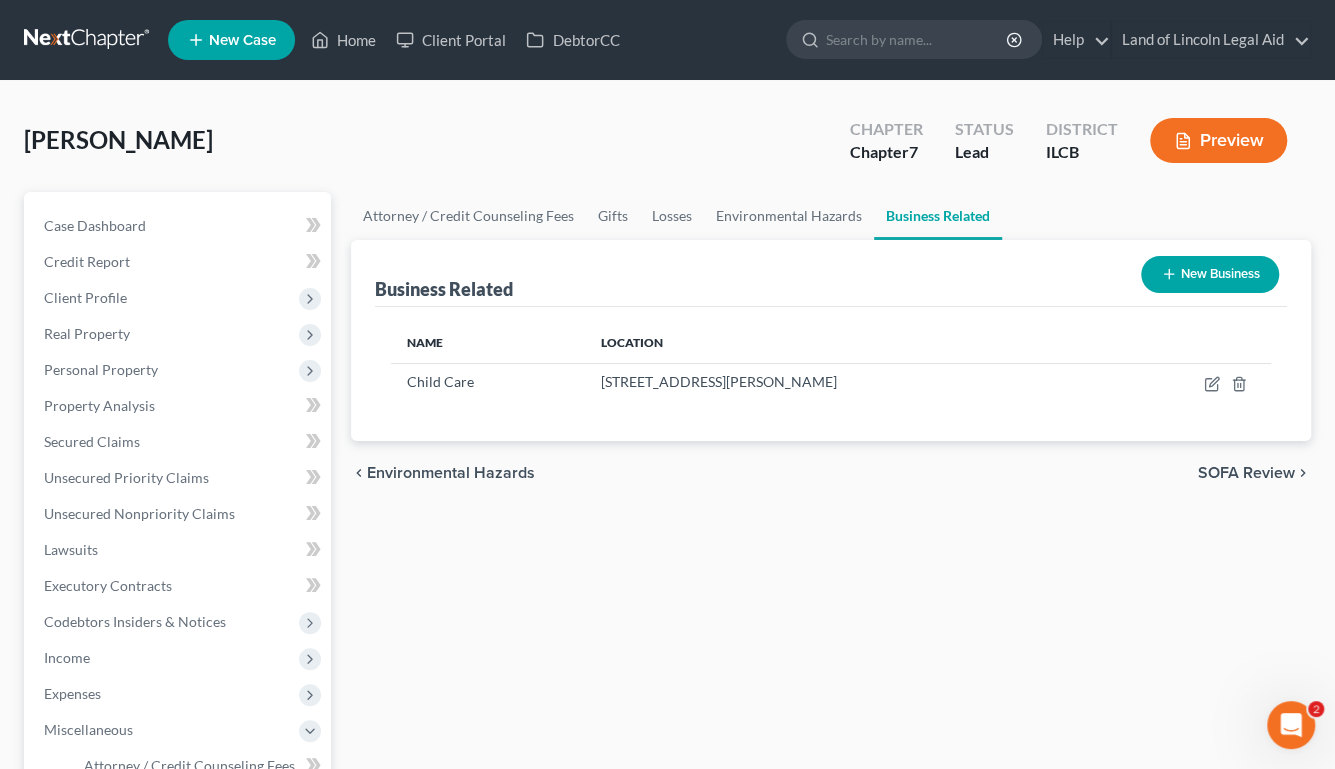 click on "Preview" at bounding box center (1218, 140) 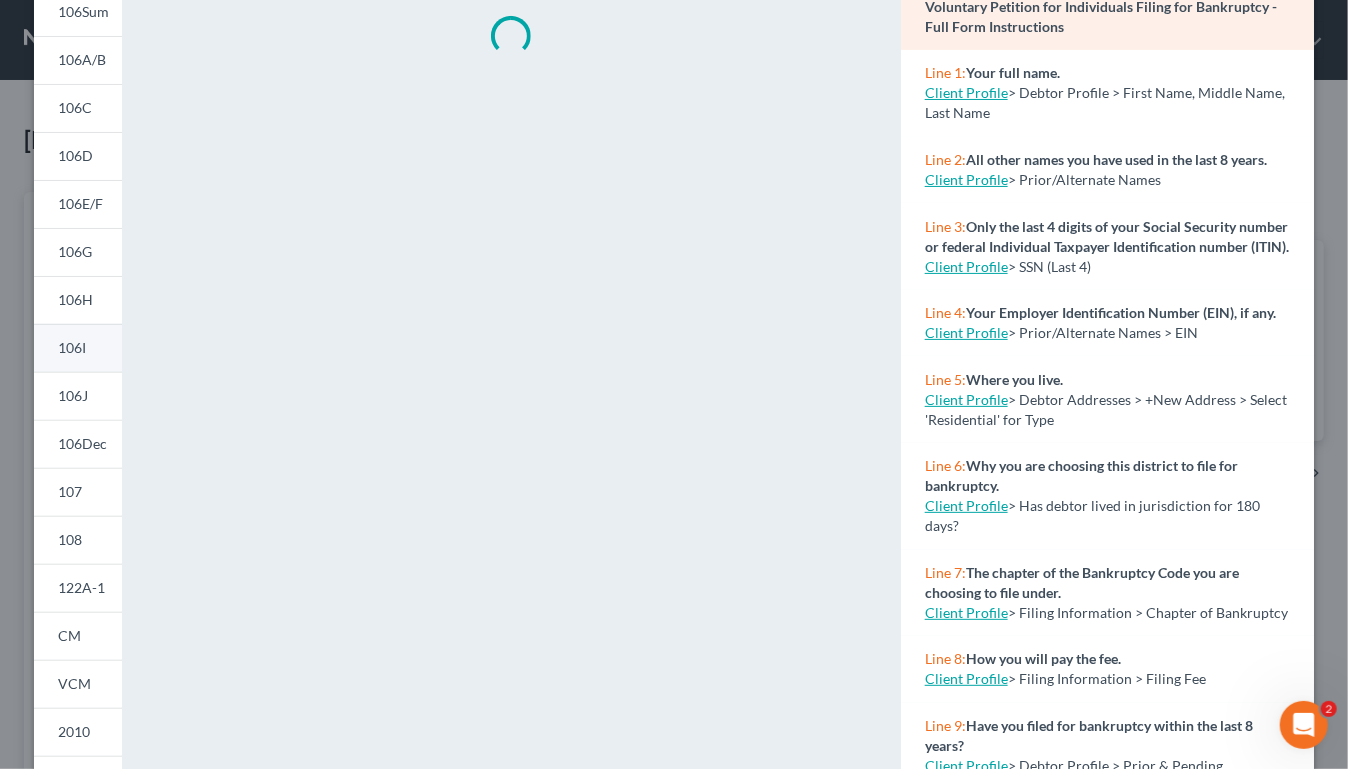 scroll, scrollTop: 181, scrollLeft: 0, axis: vertical 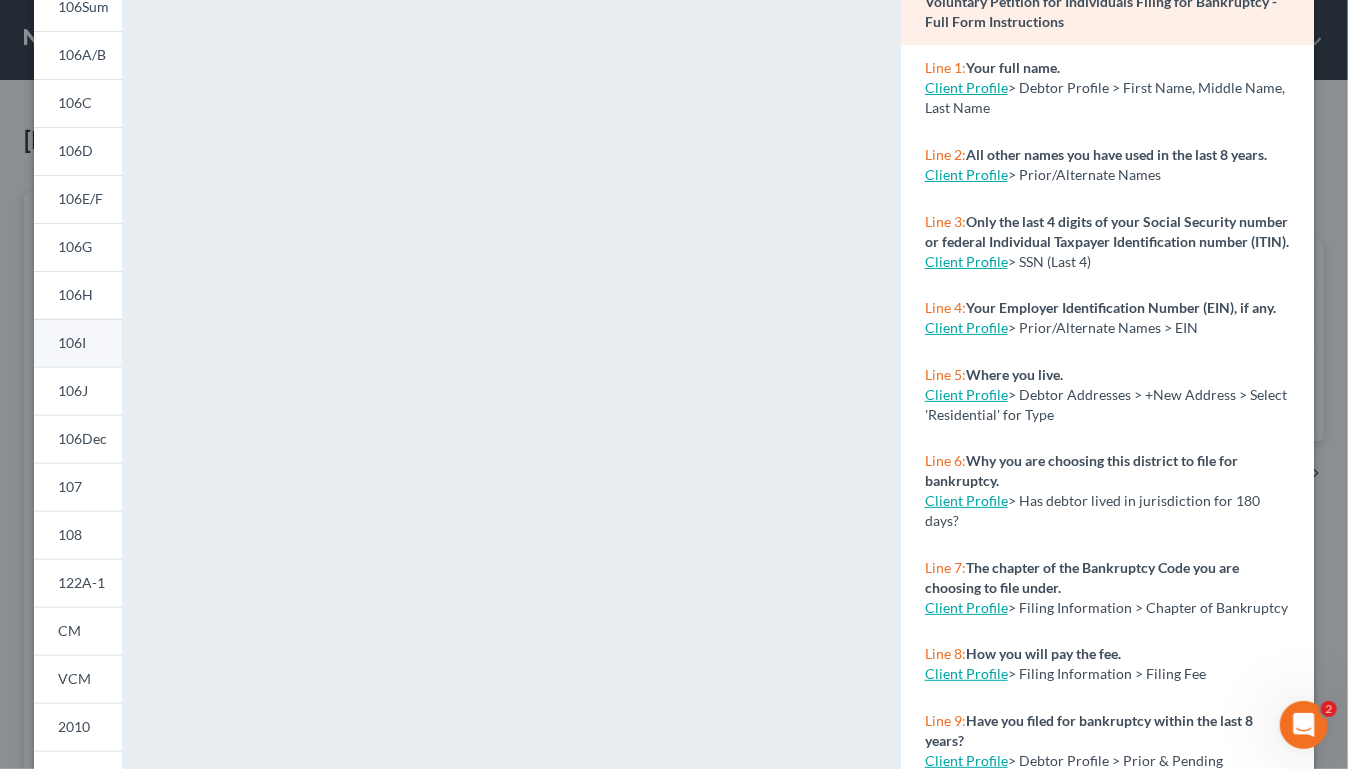 click on "106I" at bounding box center [72, 342] 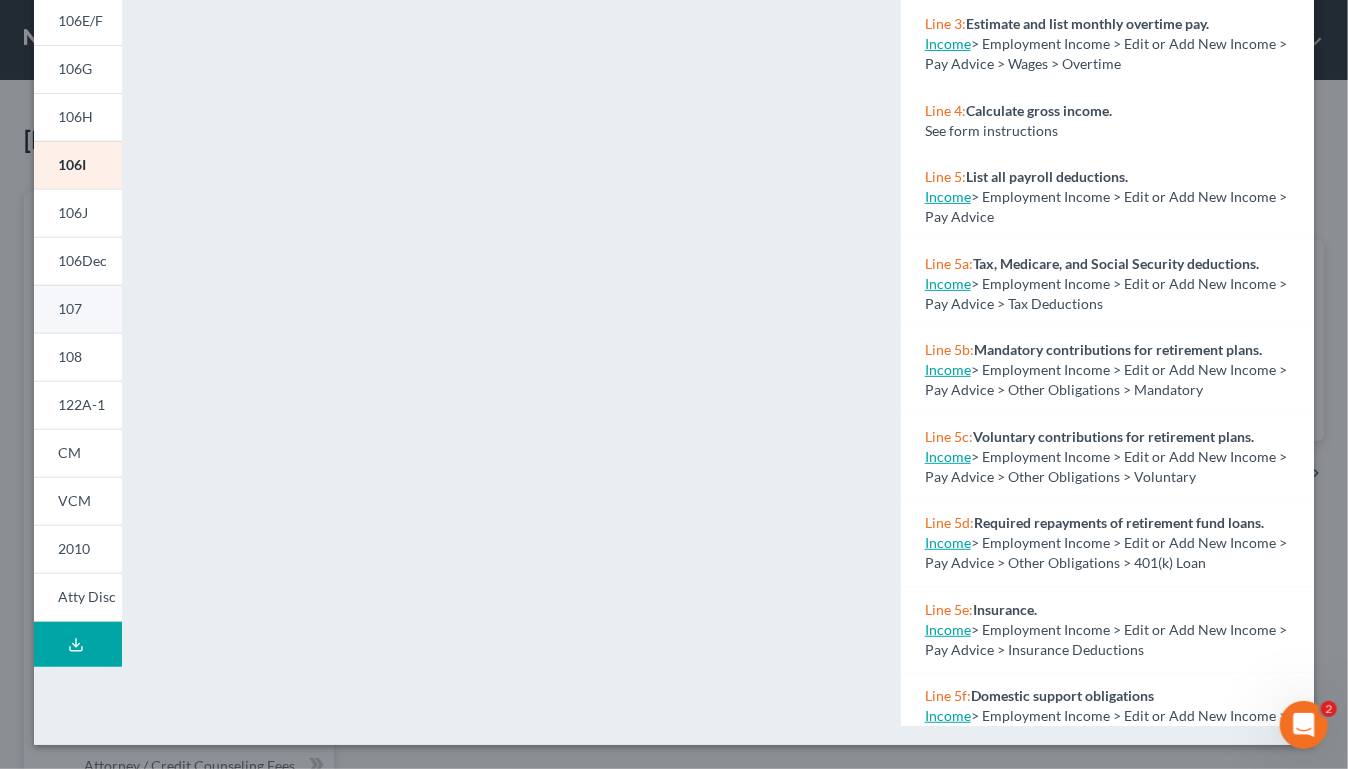 scroll, scrollTop: 586, scrollLeft: 0, axis: vertical 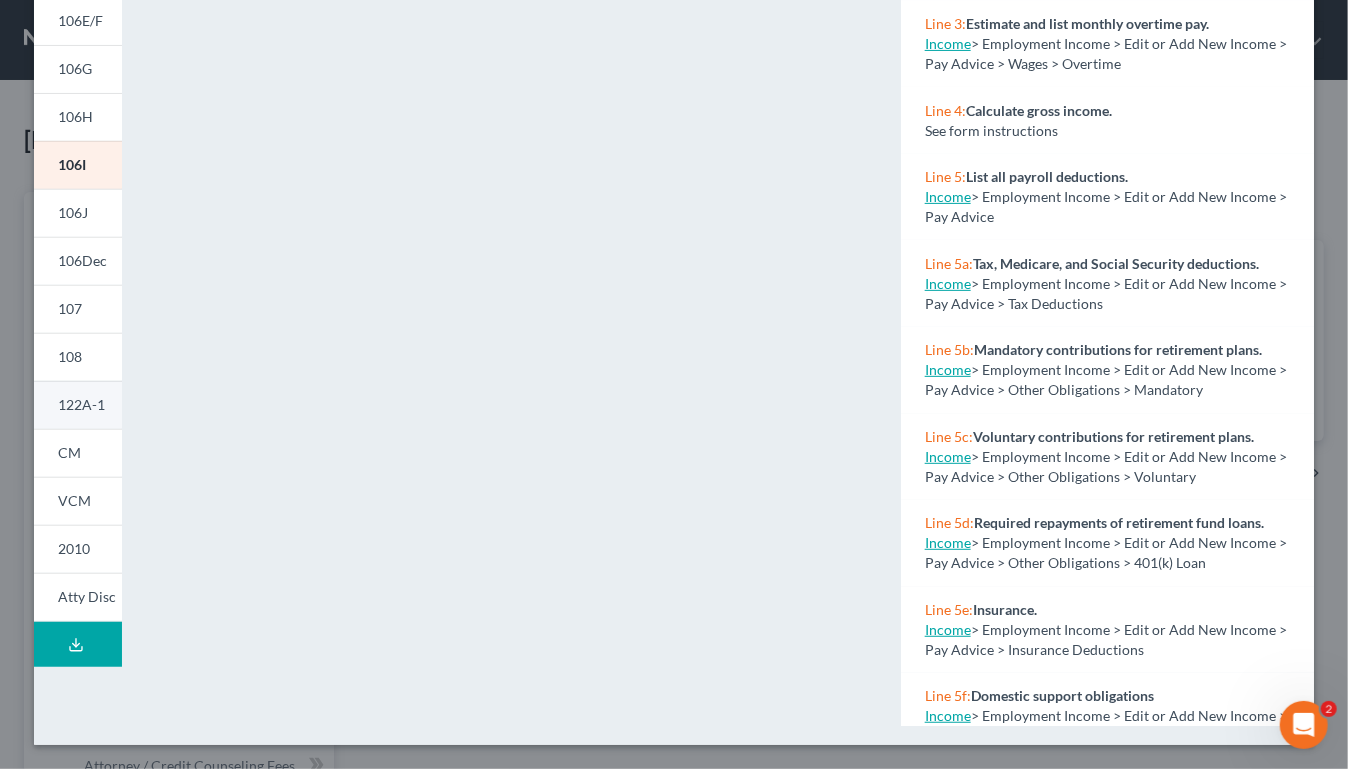 click on "122A-1" at bounding box center (81, 404) 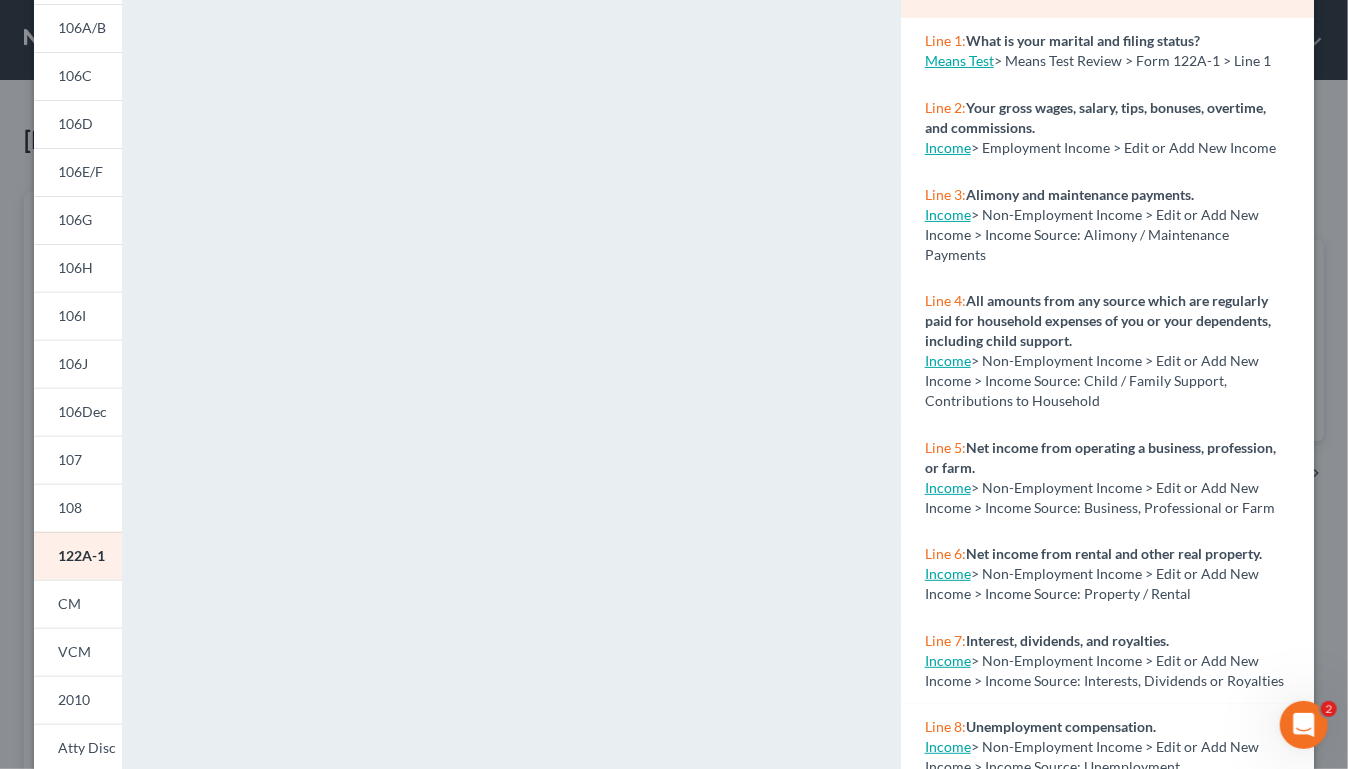 scroll, scrollTop: 162, scrollLeft: 0, axis: vertical 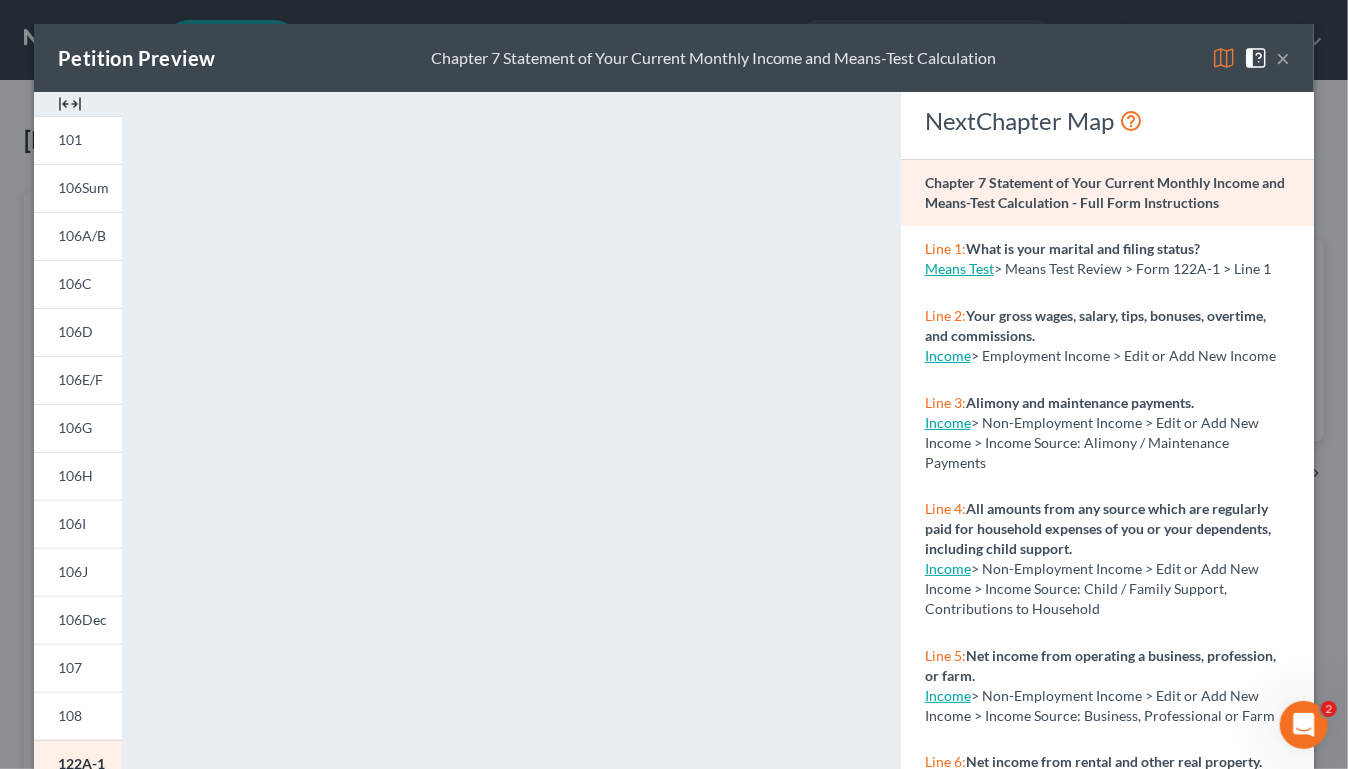 click on "×" at bounding box center [1283, 58] 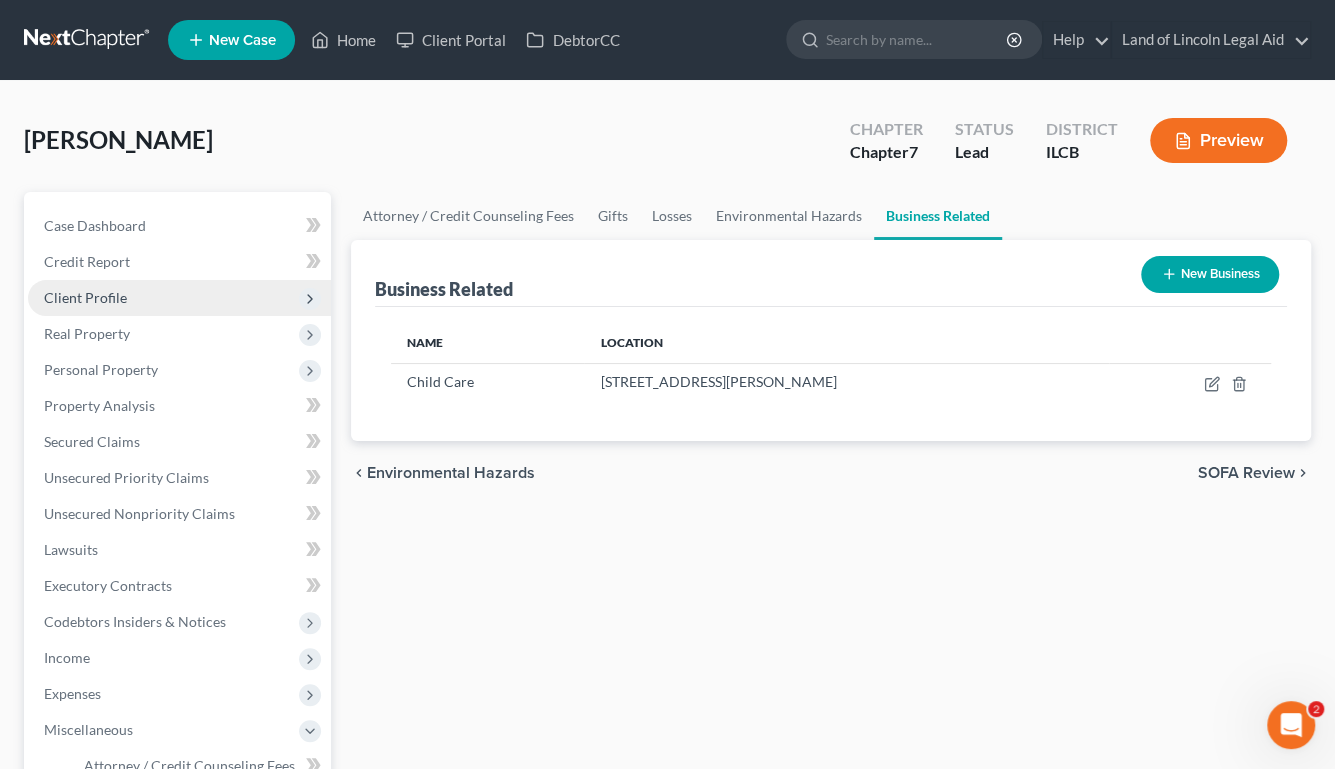 click on "Client Profile" at bounding box center [85, 297] 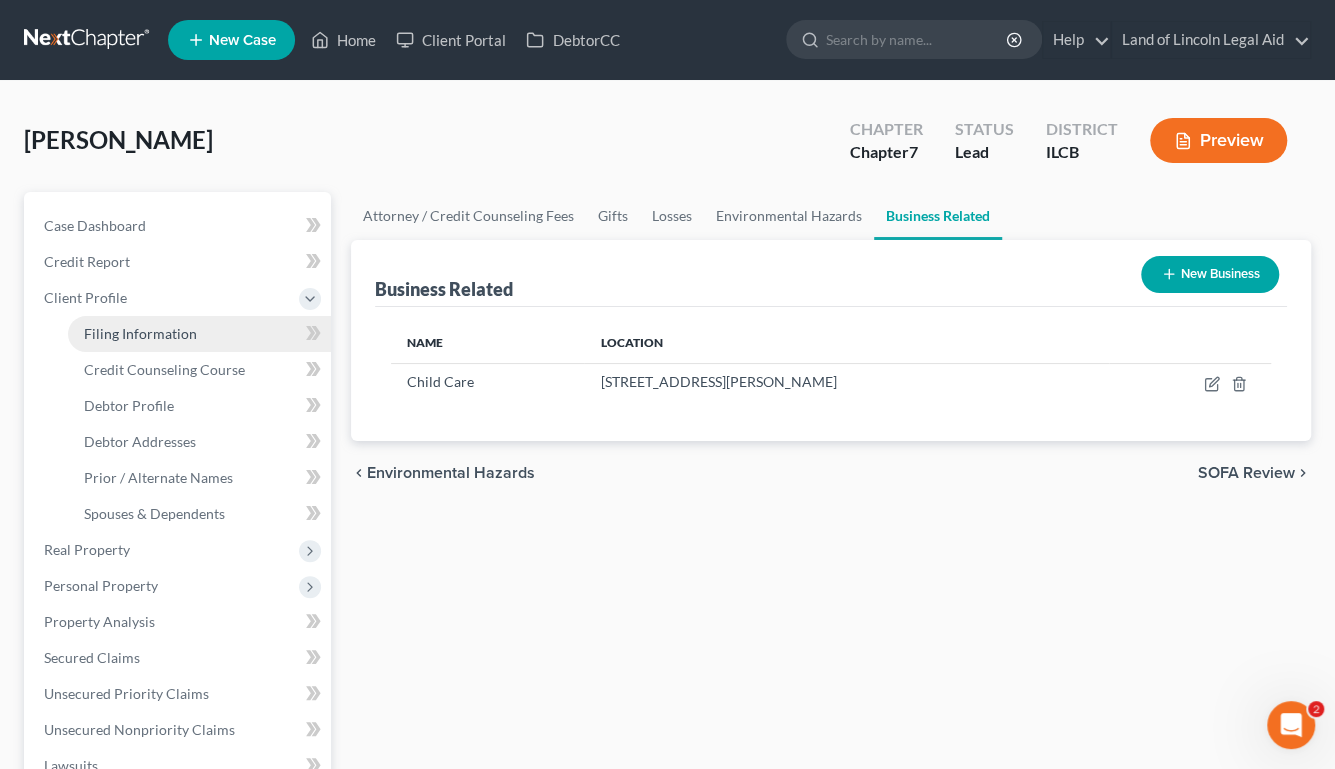 click on "Filing Information" at bounding box center [140, 333] 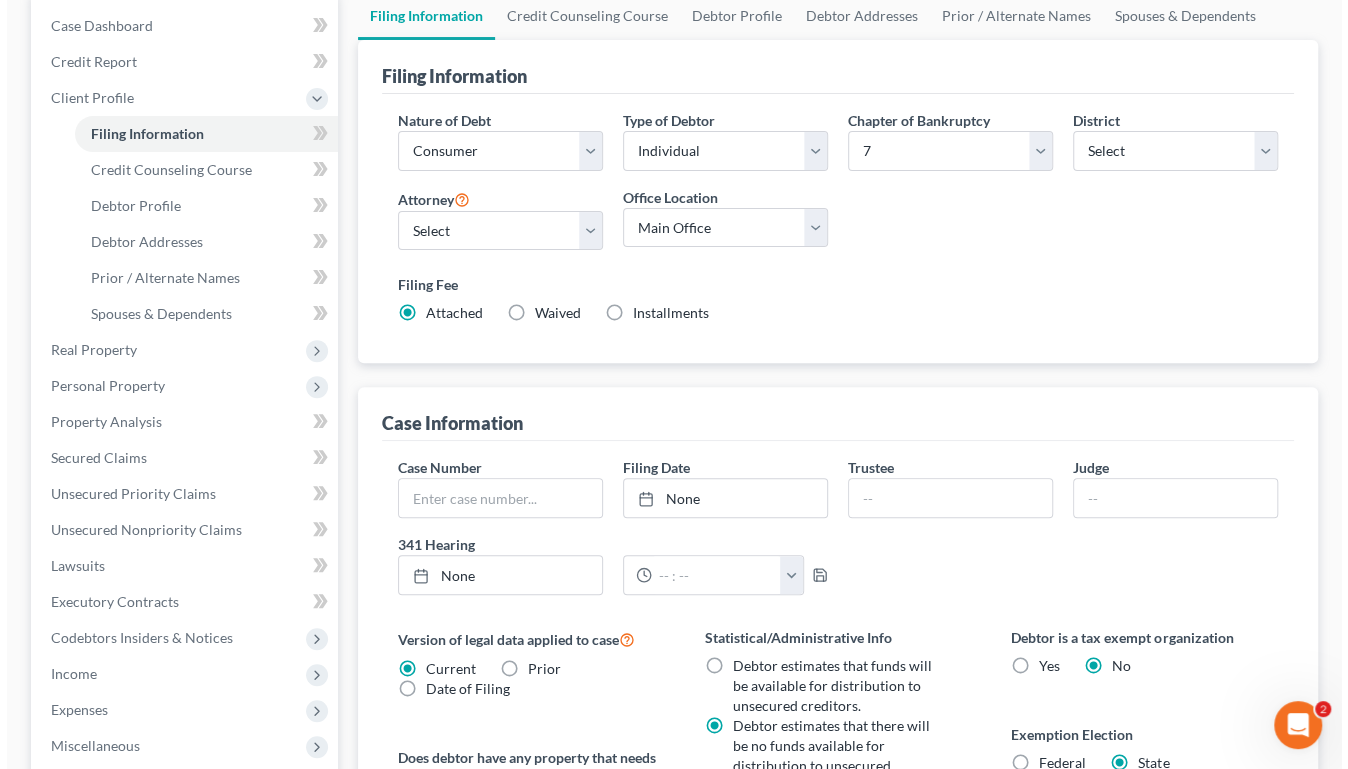 scroll, scrollTop: 303, scrollLeft: 0, axis: vertical 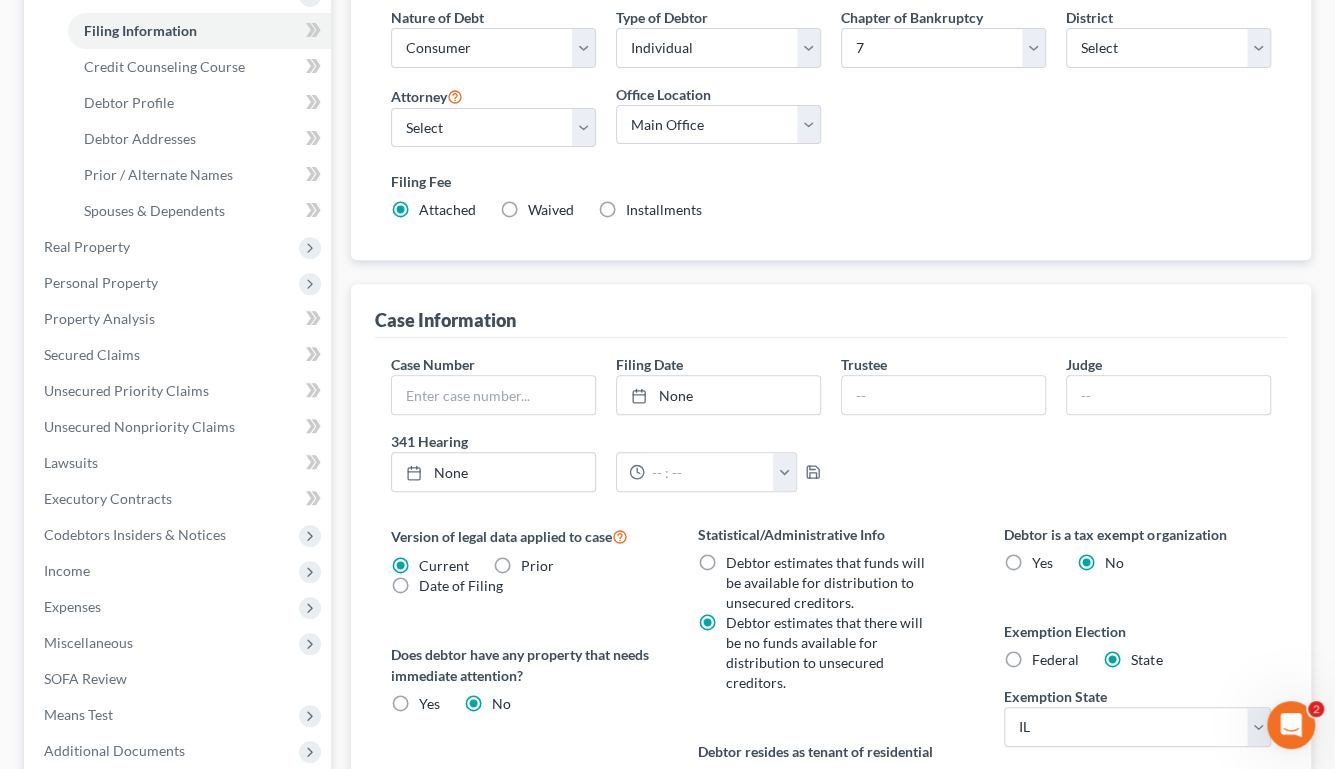 click on "Installments Installments" at bounding box center [664, 210] 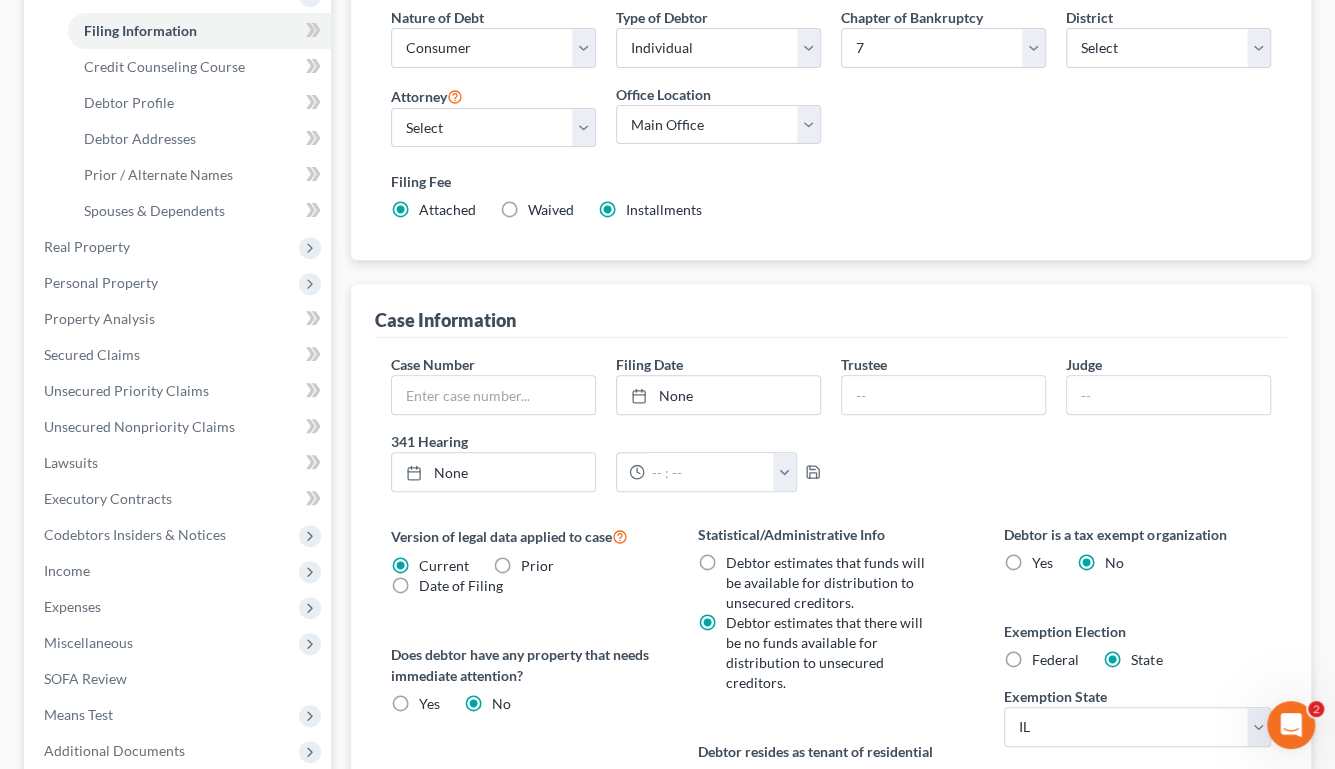 radio on "false" 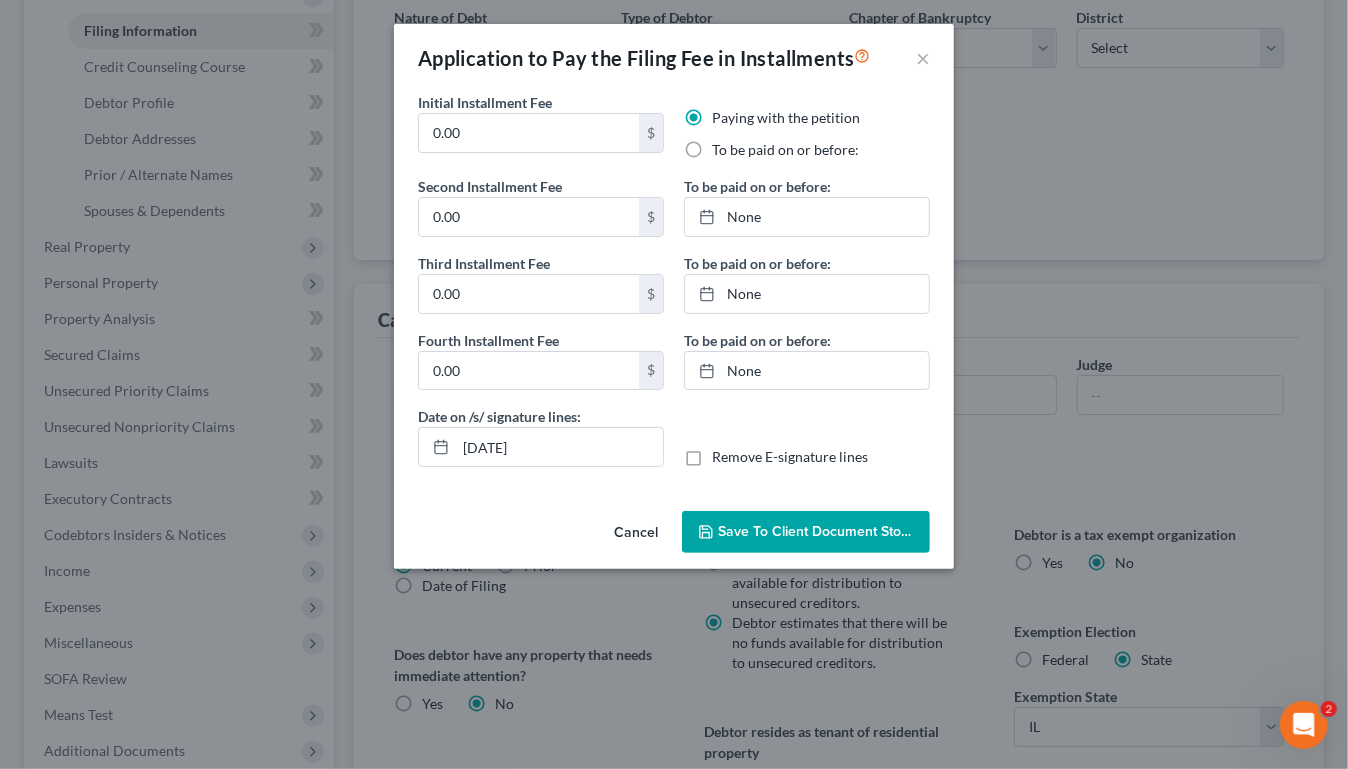 click on "To be paid on or before:" at bounding box center [785, 150] 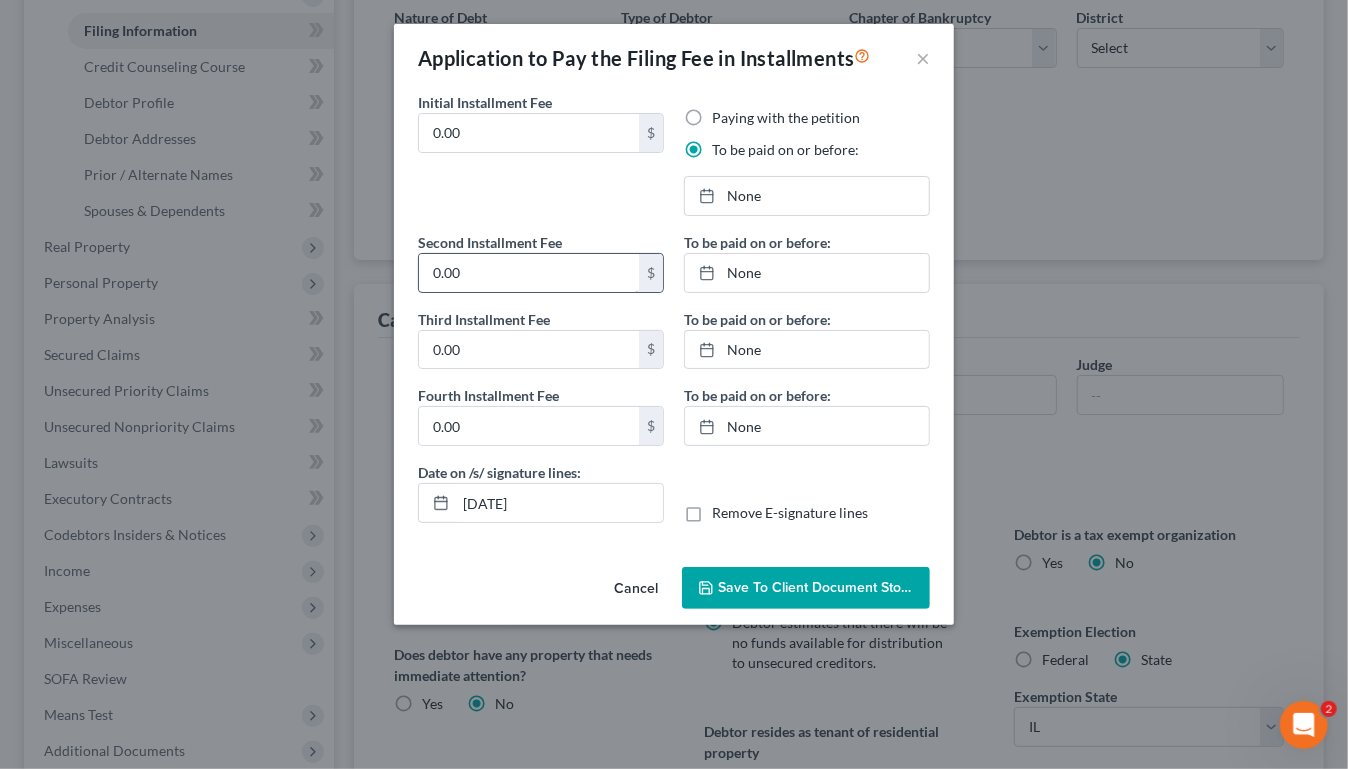 click on "0.00" at bounding box center [529, 273] 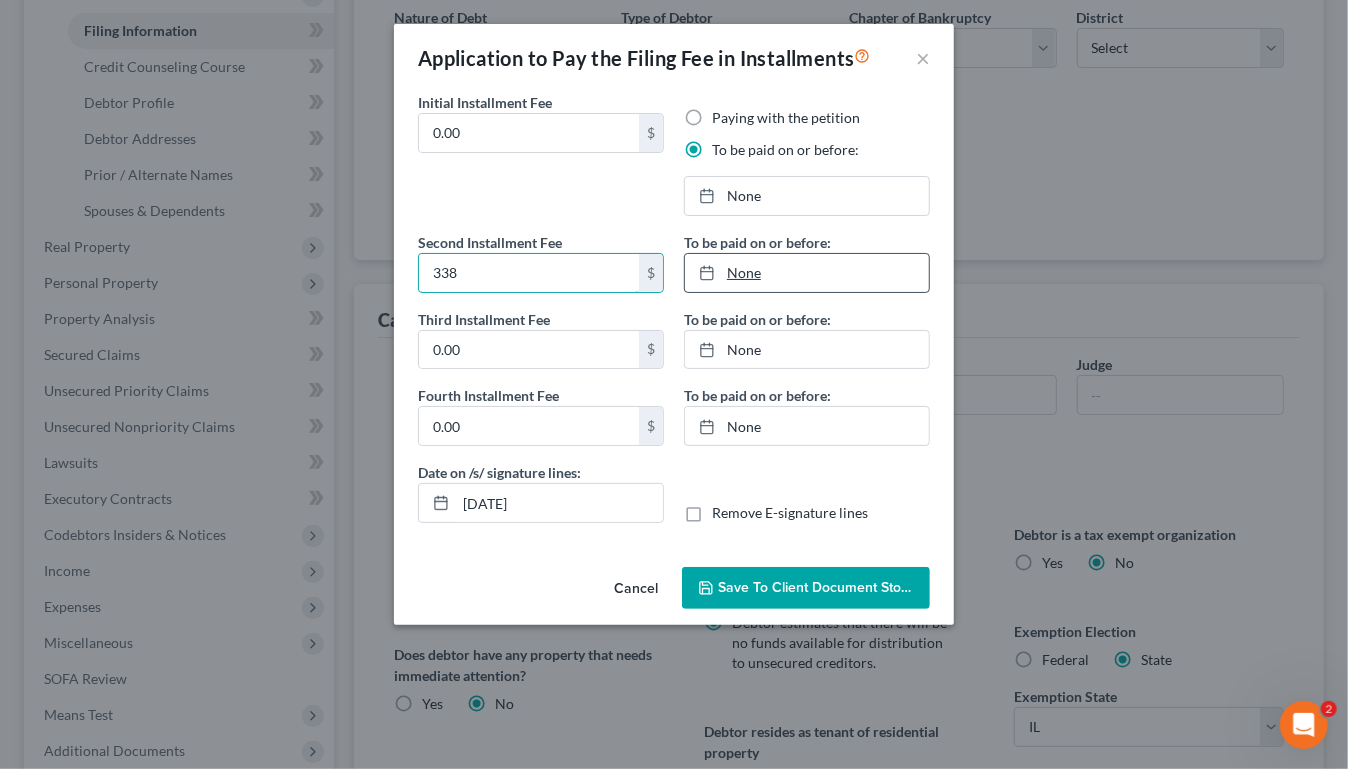 type on "338" 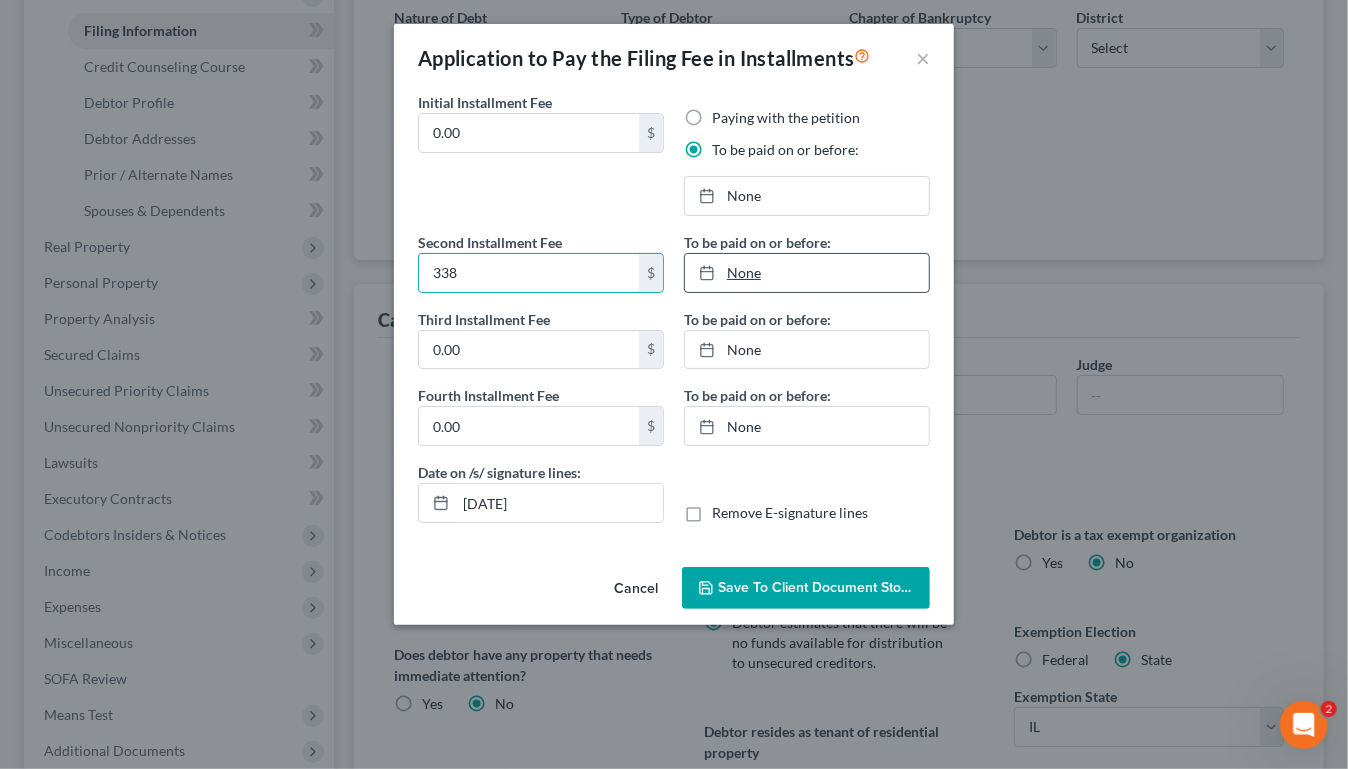 type on "7/11/2025" 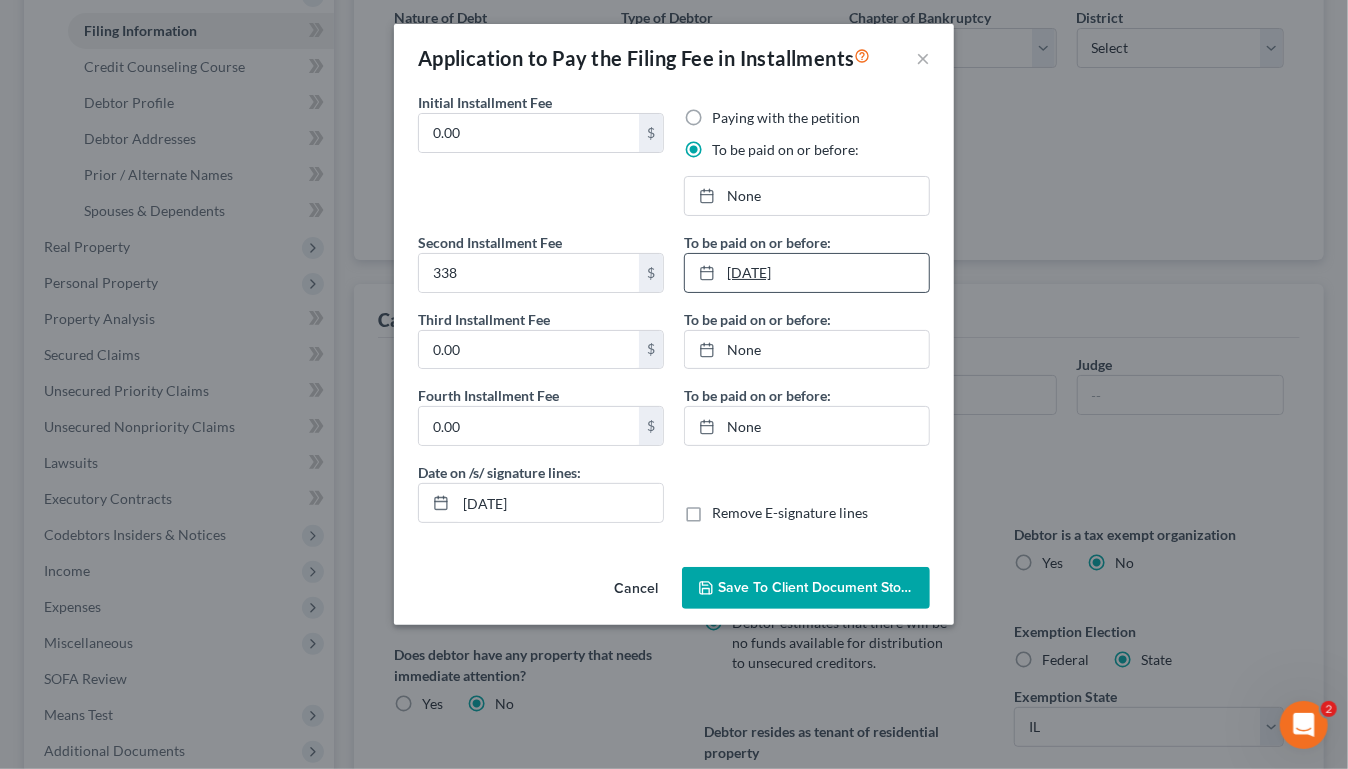 click 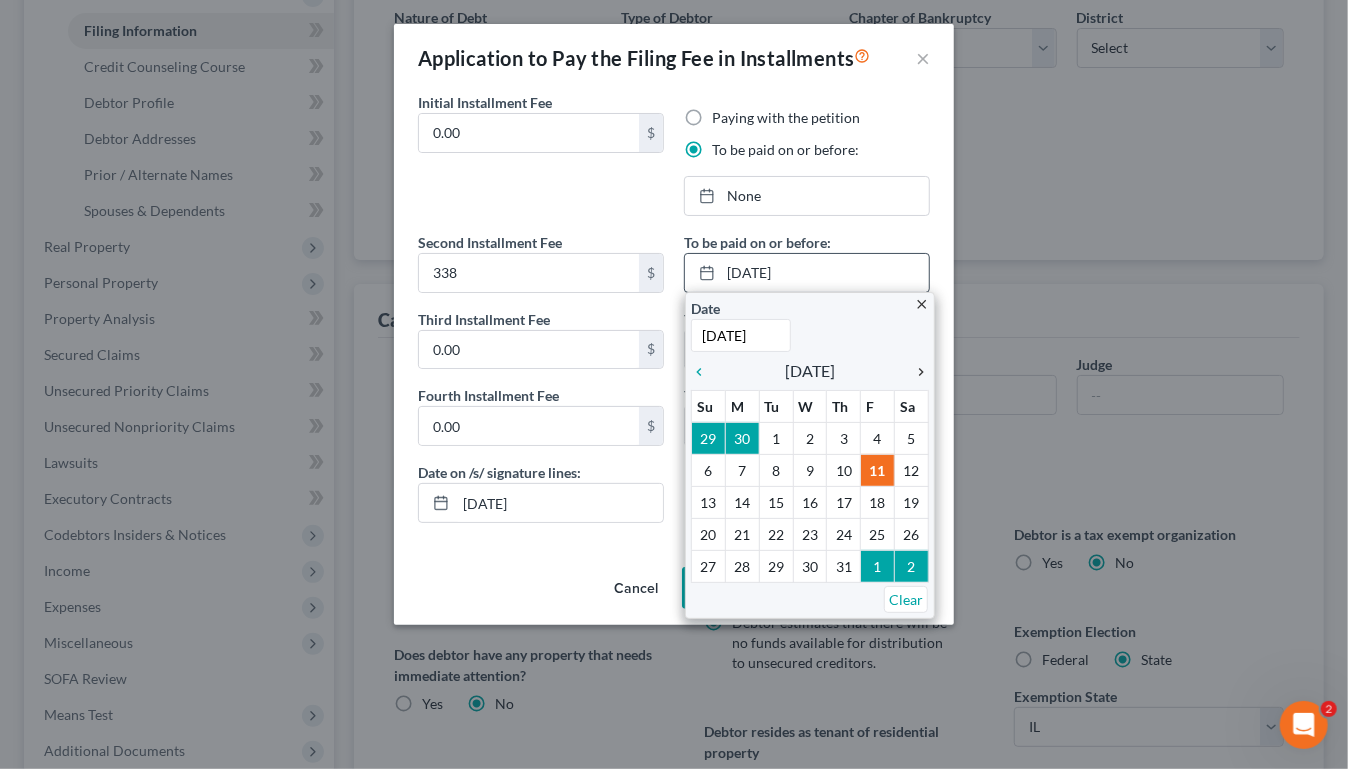 click on "chevron_right" at bounding box center (916, 372) 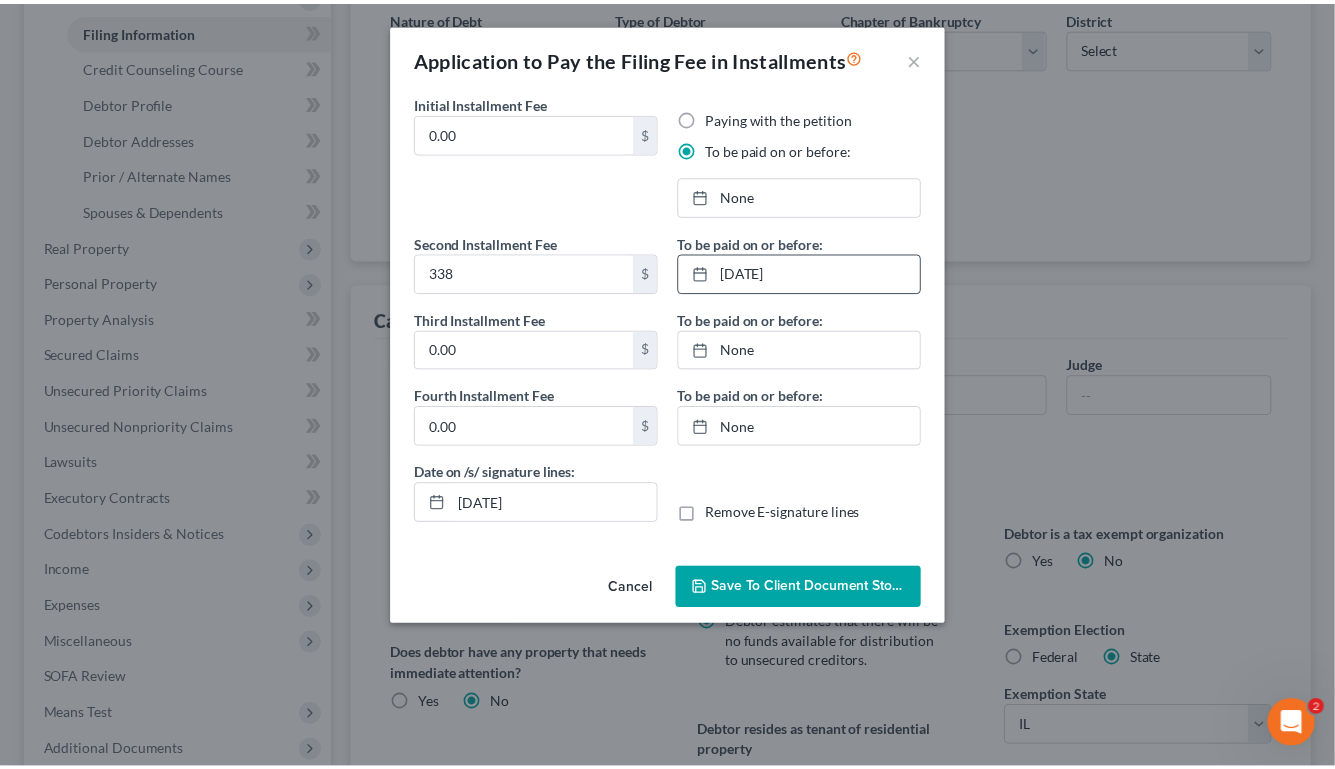 scroll, scrollTop: 35, scrollLeft: 0, axis: vertical 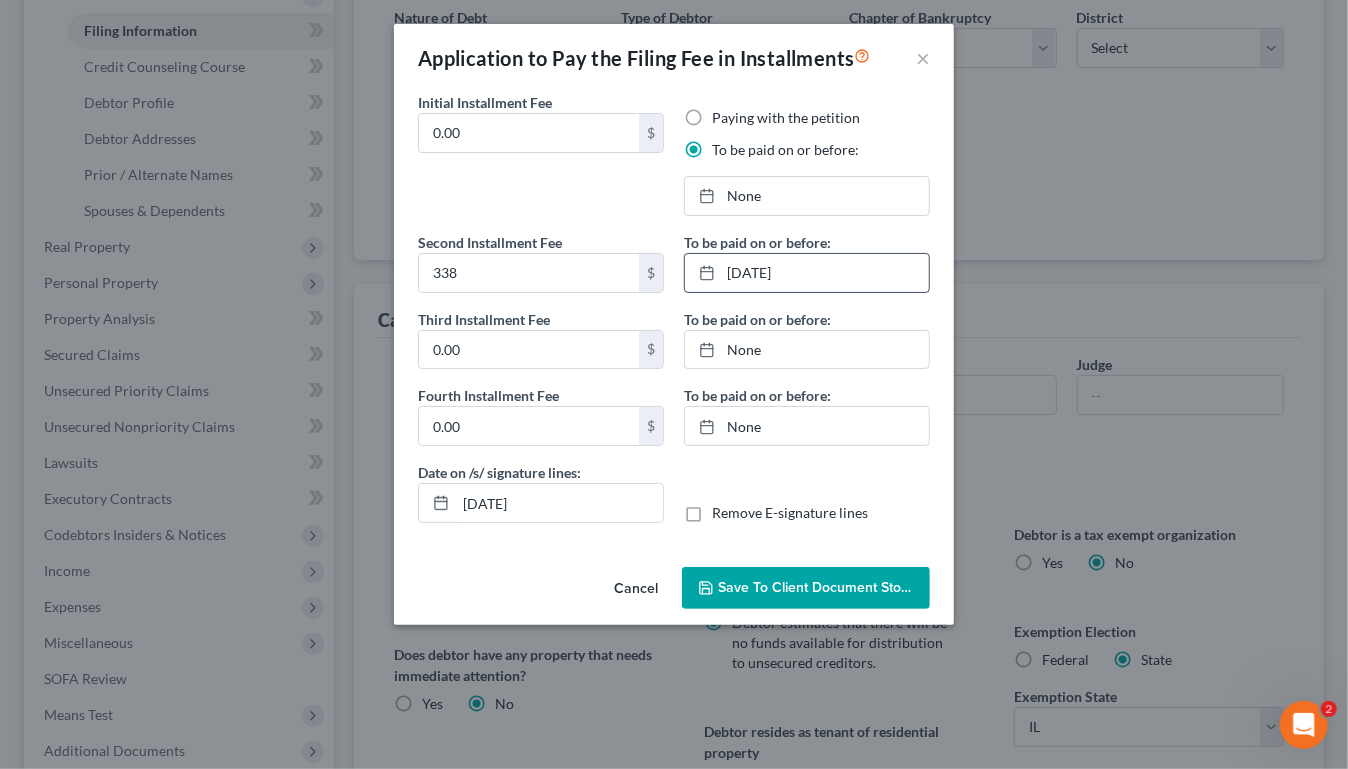 click on "Save to Client Document Storage" at bounding box center (824, 587) 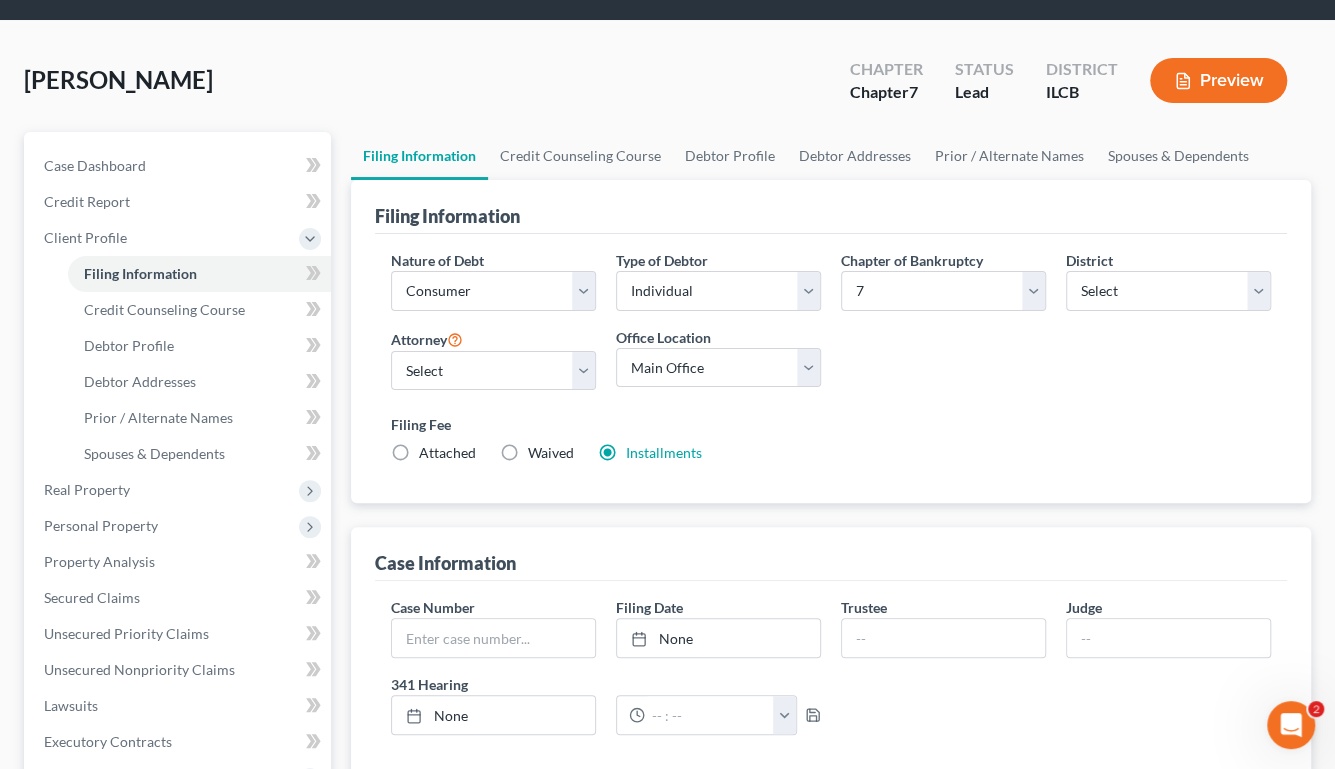 scroll, scrollTop: 0, scrollLeft: 0, axis: both 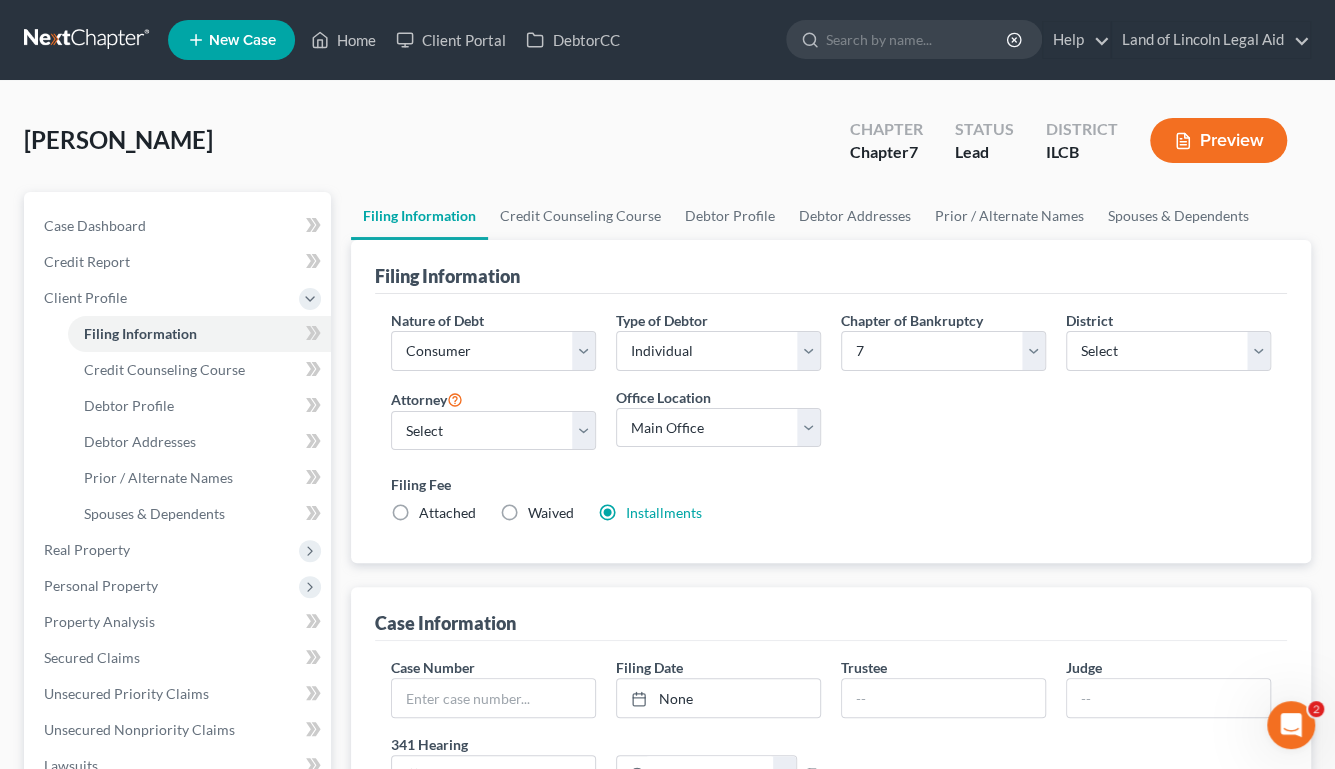 click on "Preview" at bounding box center (1218, 140) 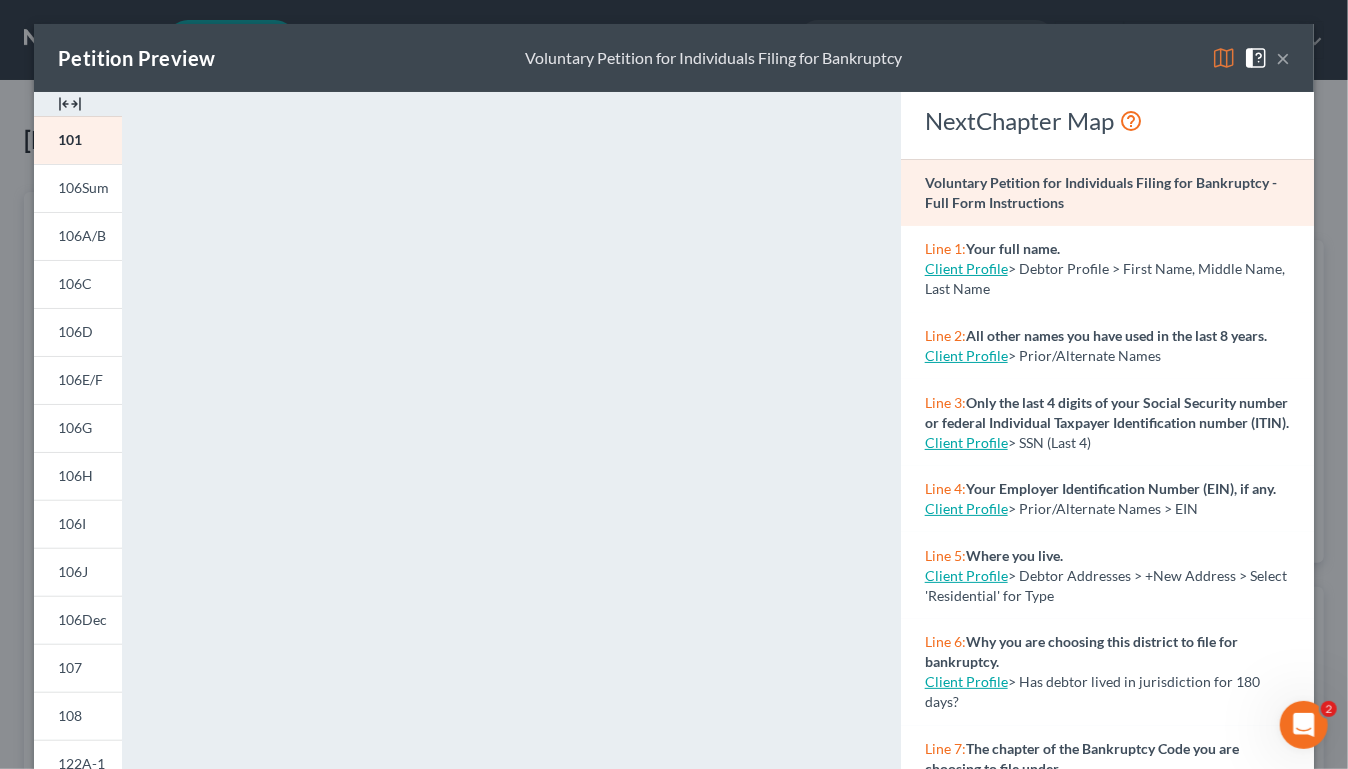 click on "×" at bounding box center (1283, 58) 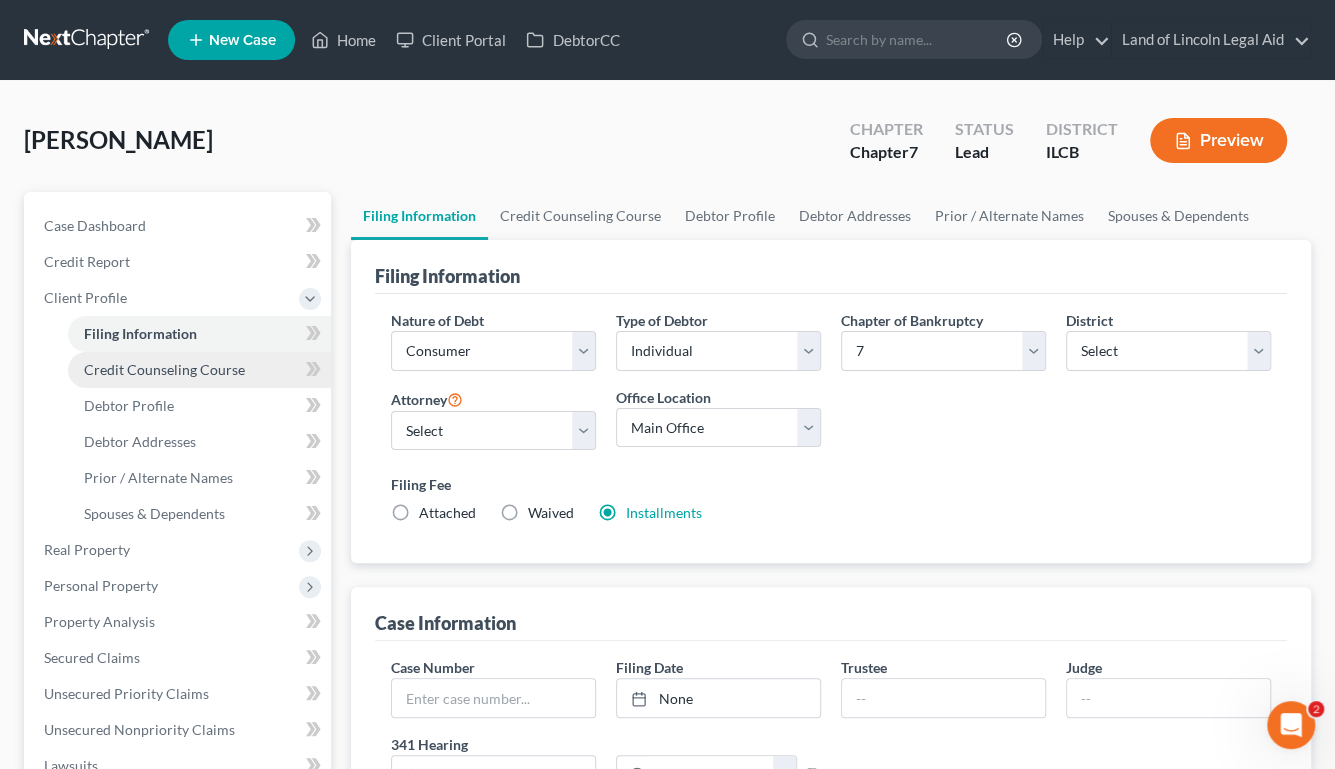 click on "Credit Counseling Course" at bounding box center [164, 369] 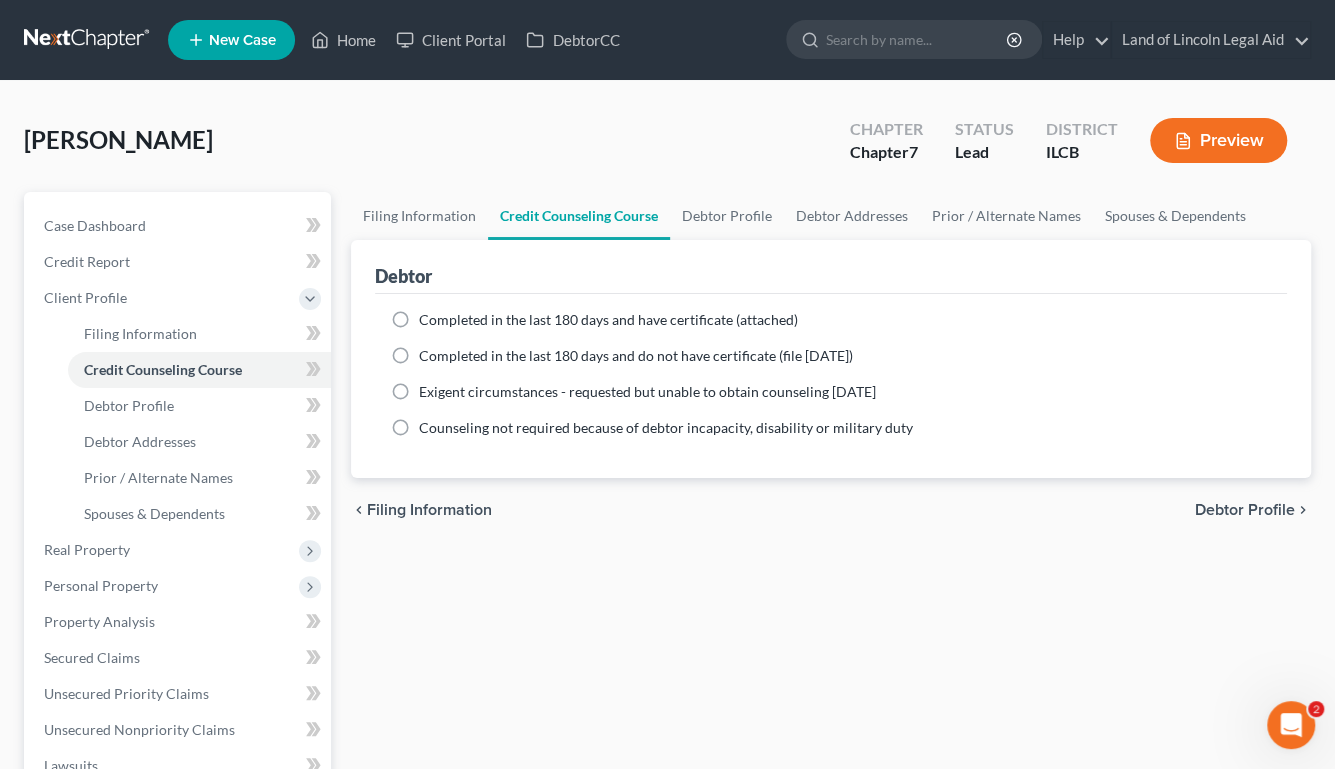 click on "Completed in the last 180 days and have certificate (attached)" at bounding box center [608, 320] 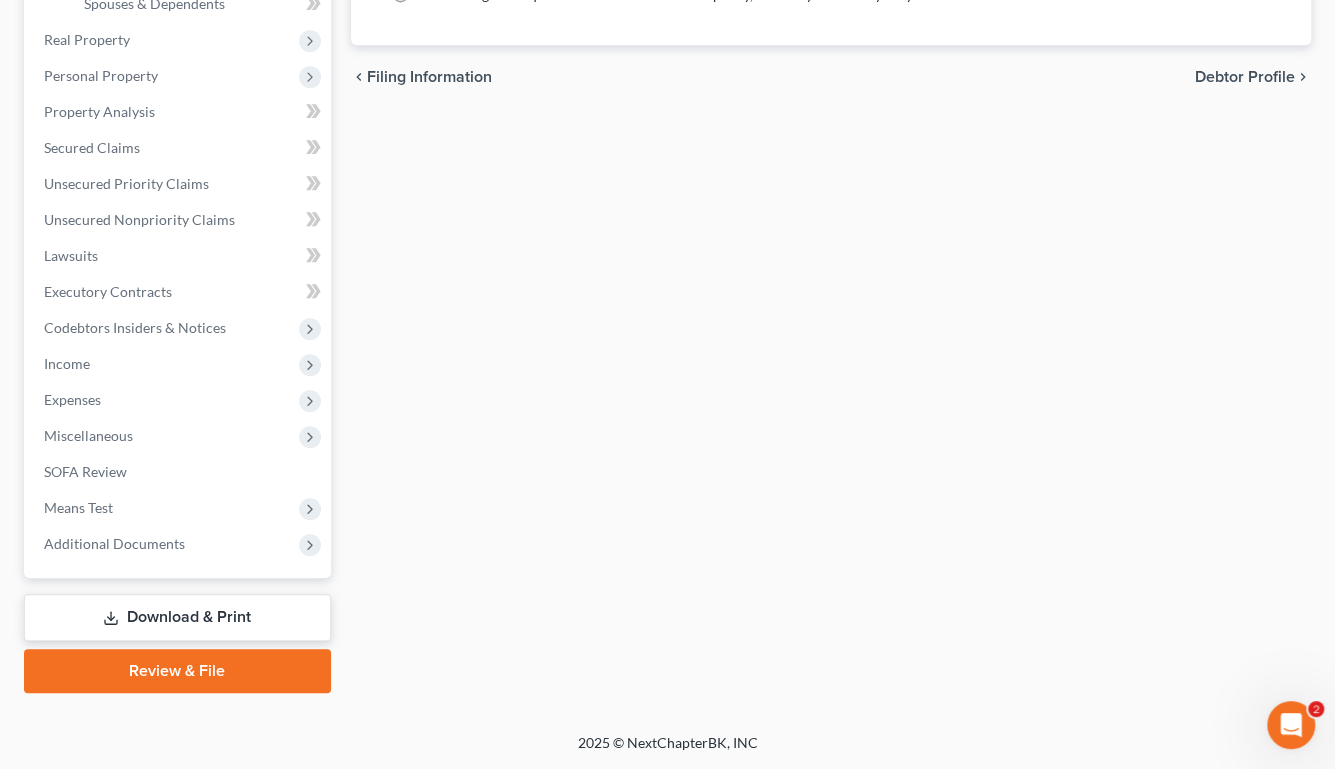 scroll, scrollTop: 337, scrollLeft: 0, axis: vertical 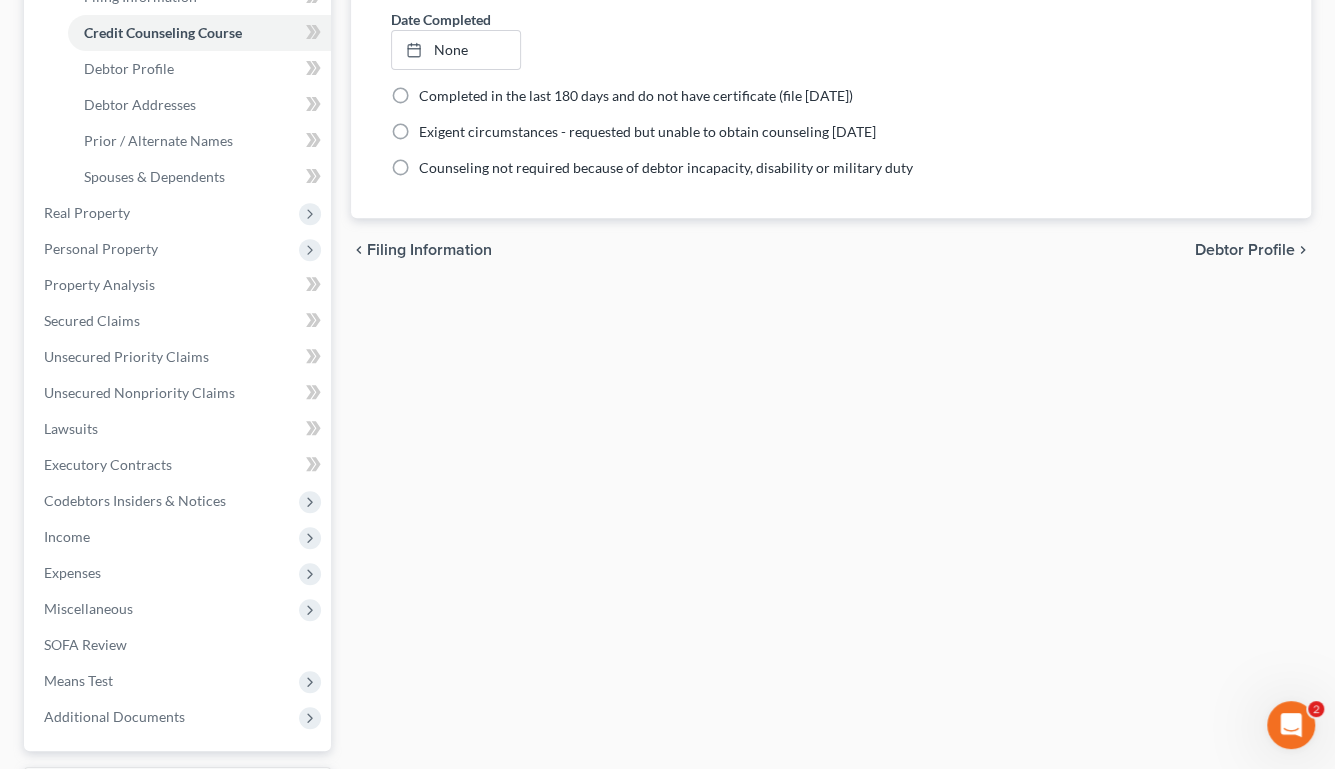 click on "Debtor Profile" at bounding box center (1245, 250) 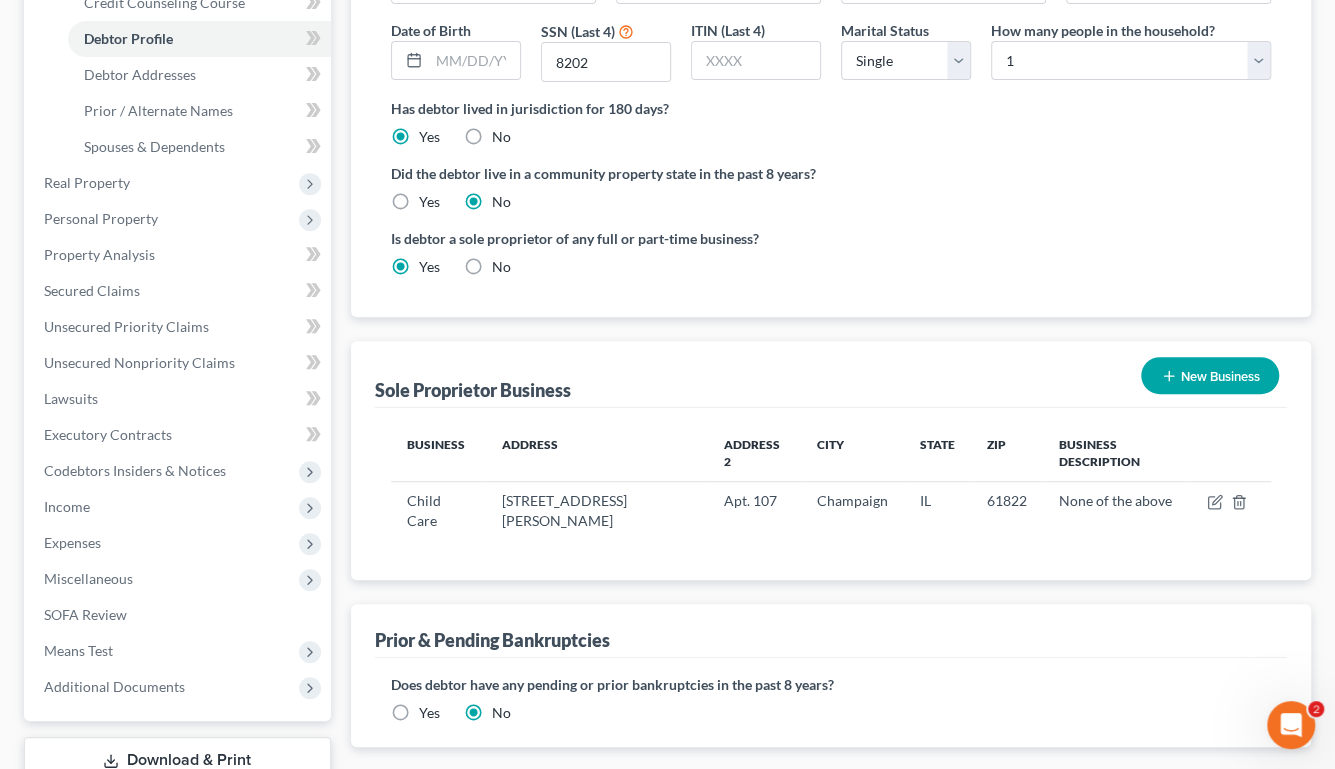 scroll, scrollTop: 363, scrollLeft: 0, axis: vertical 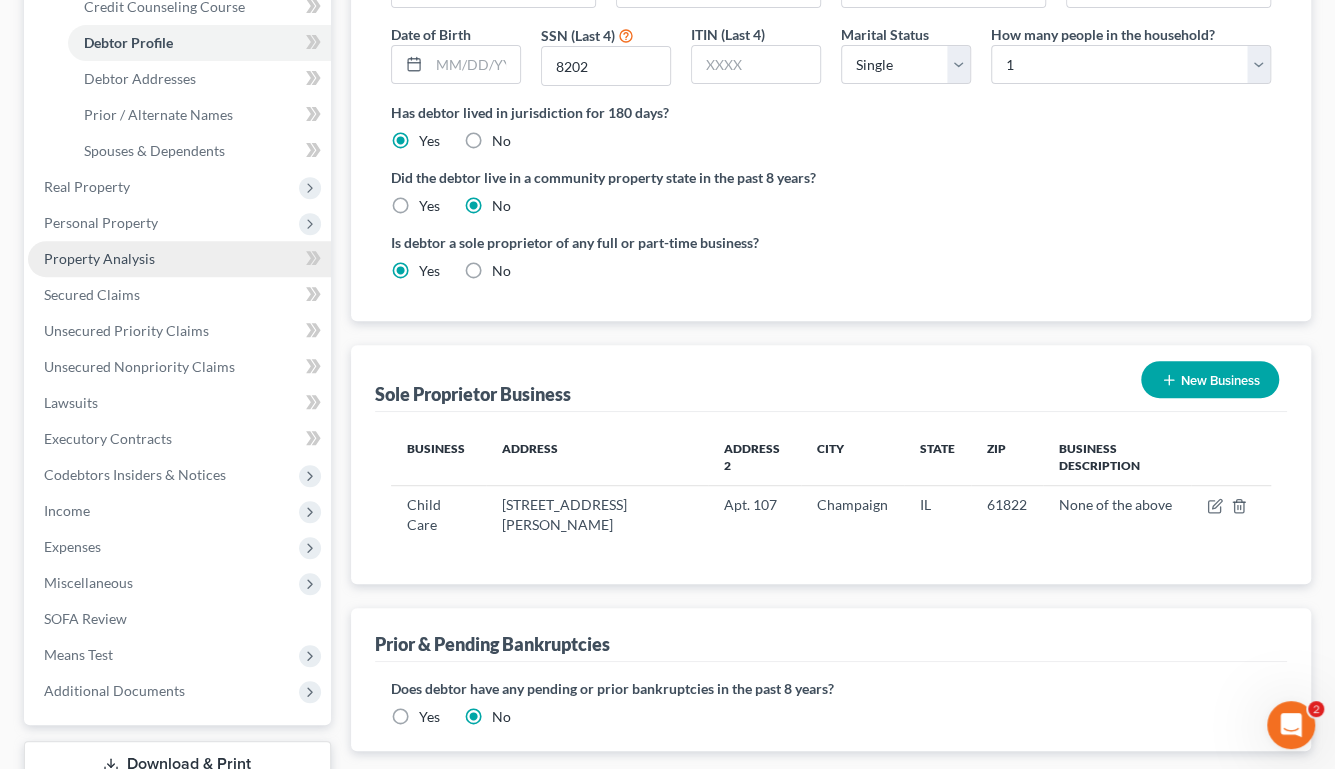 click on "Property Analysis" at bounding box center [179, 259] 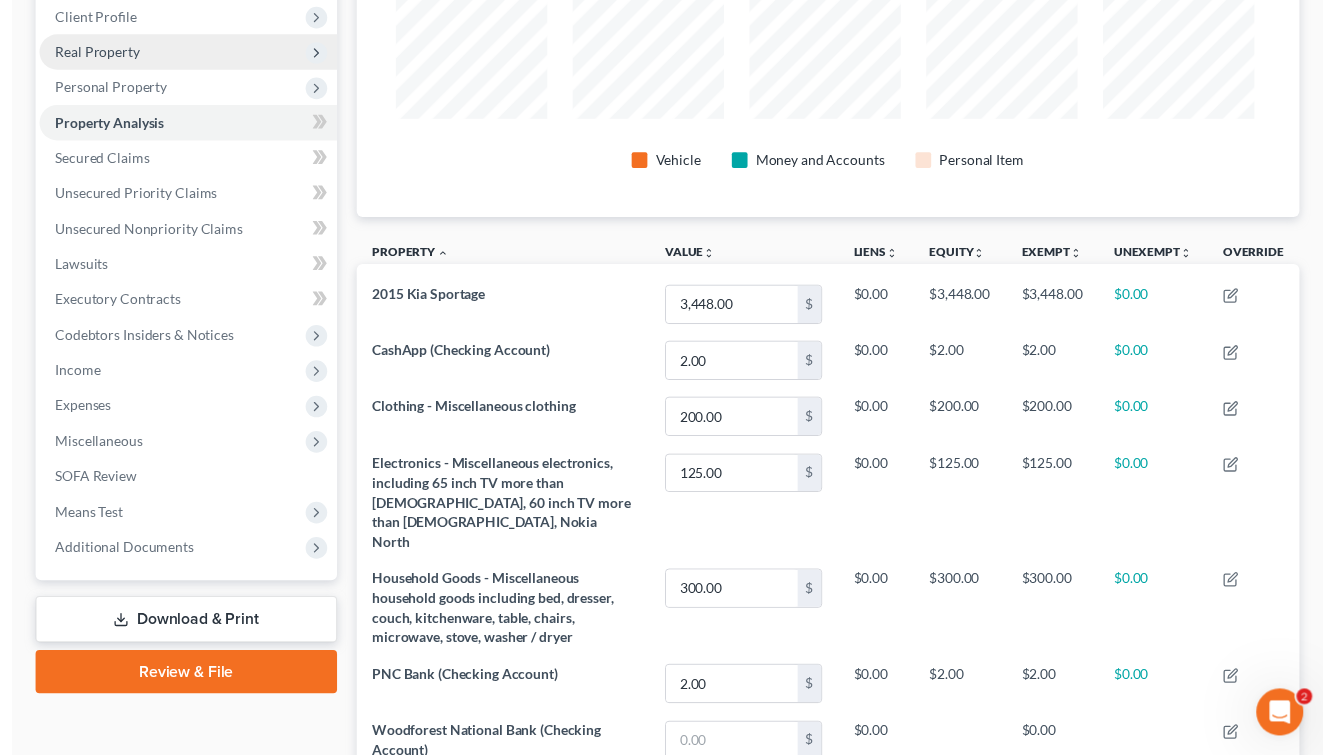 scroll, scrollTop: 0, scrollLeft: 0, axis: both 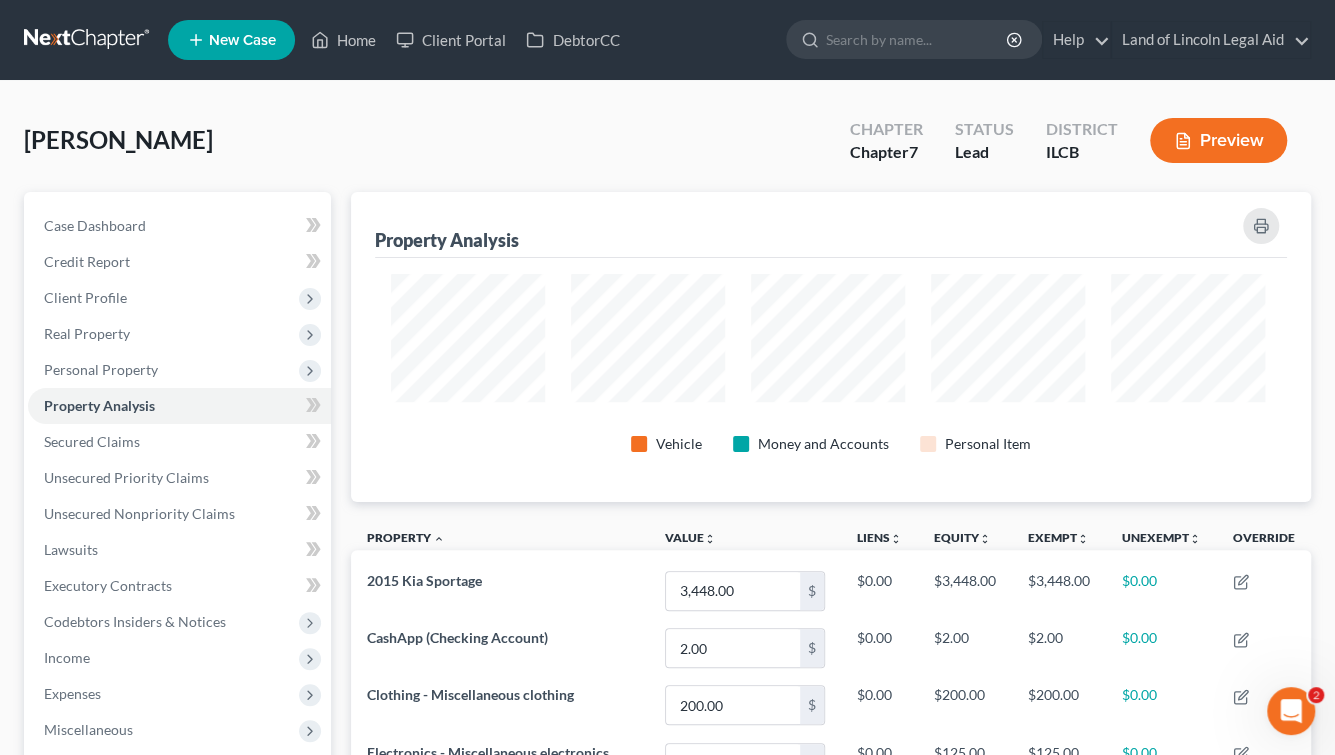 click on "Preview" at bounding box center (1218, 140) 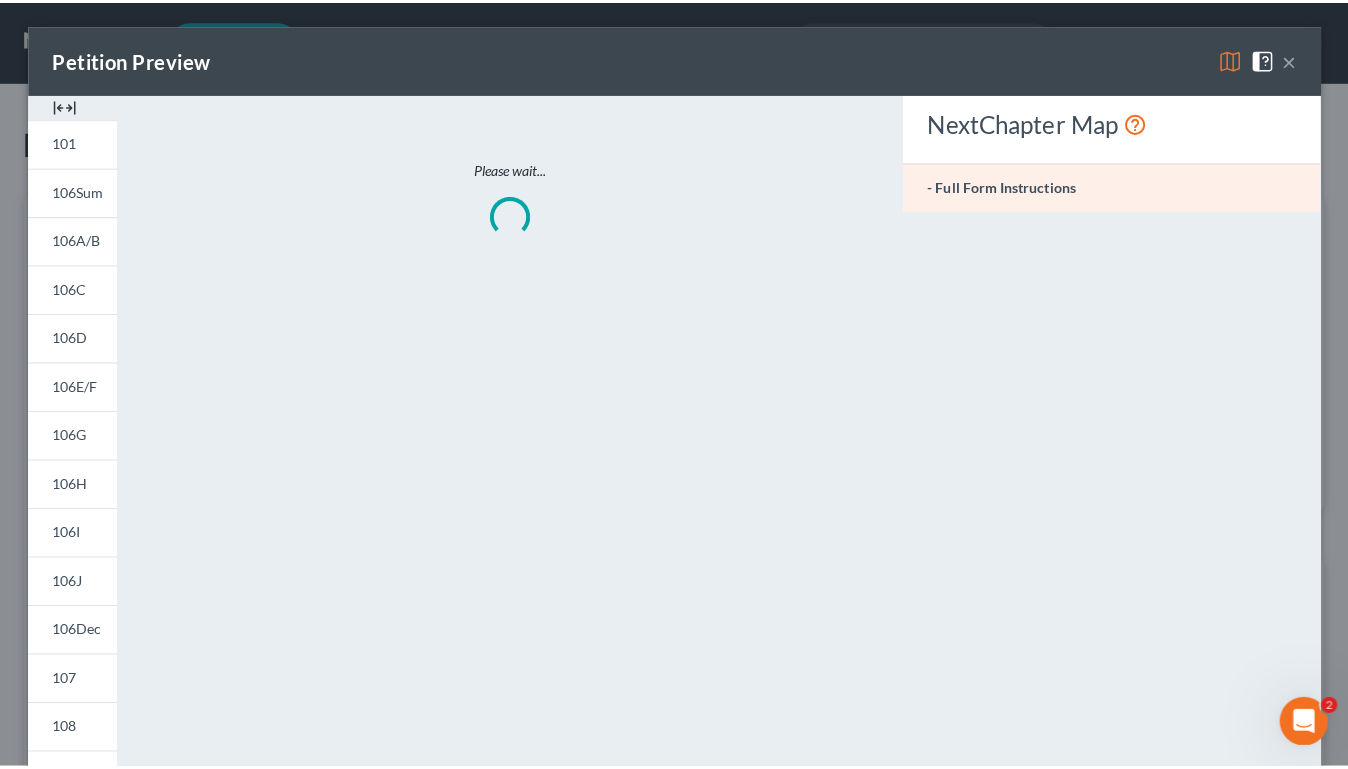 scroll, scrollTop: 999644, scrollLeft: 999038, axis: both 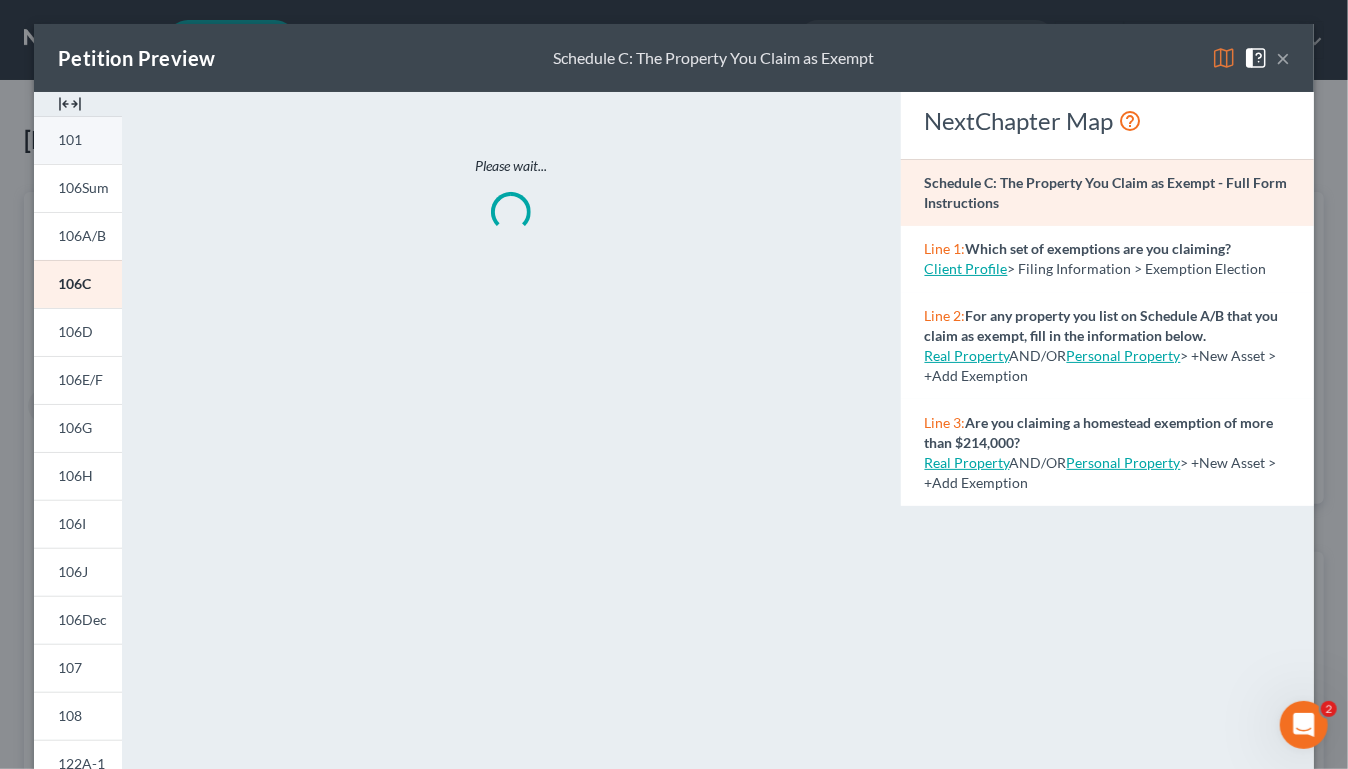 drag, startPoint x: 73, startPoint y: 170, endPoint x: 85, endPoint y: 187, distance: 20.808653 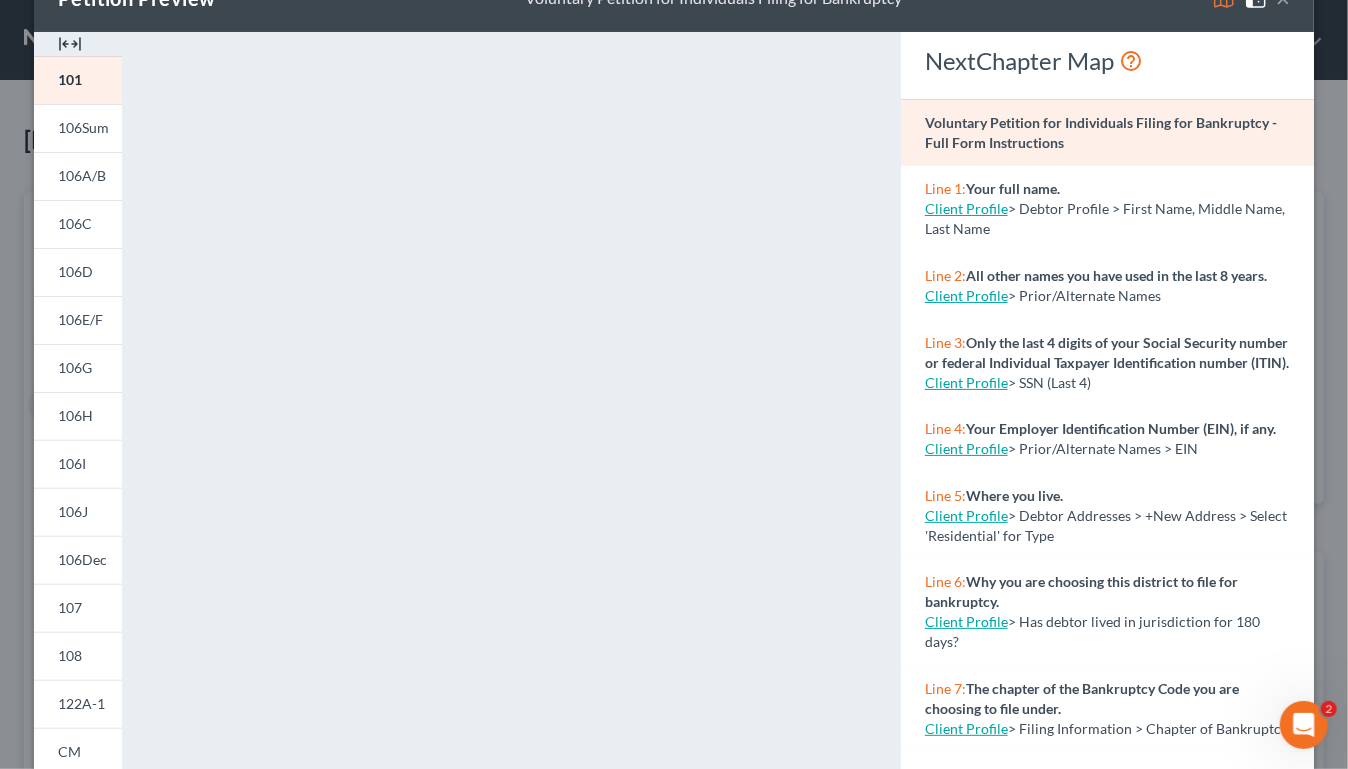 scroll, scrollTop: 18, scrollLeft: 0, axis: vertical 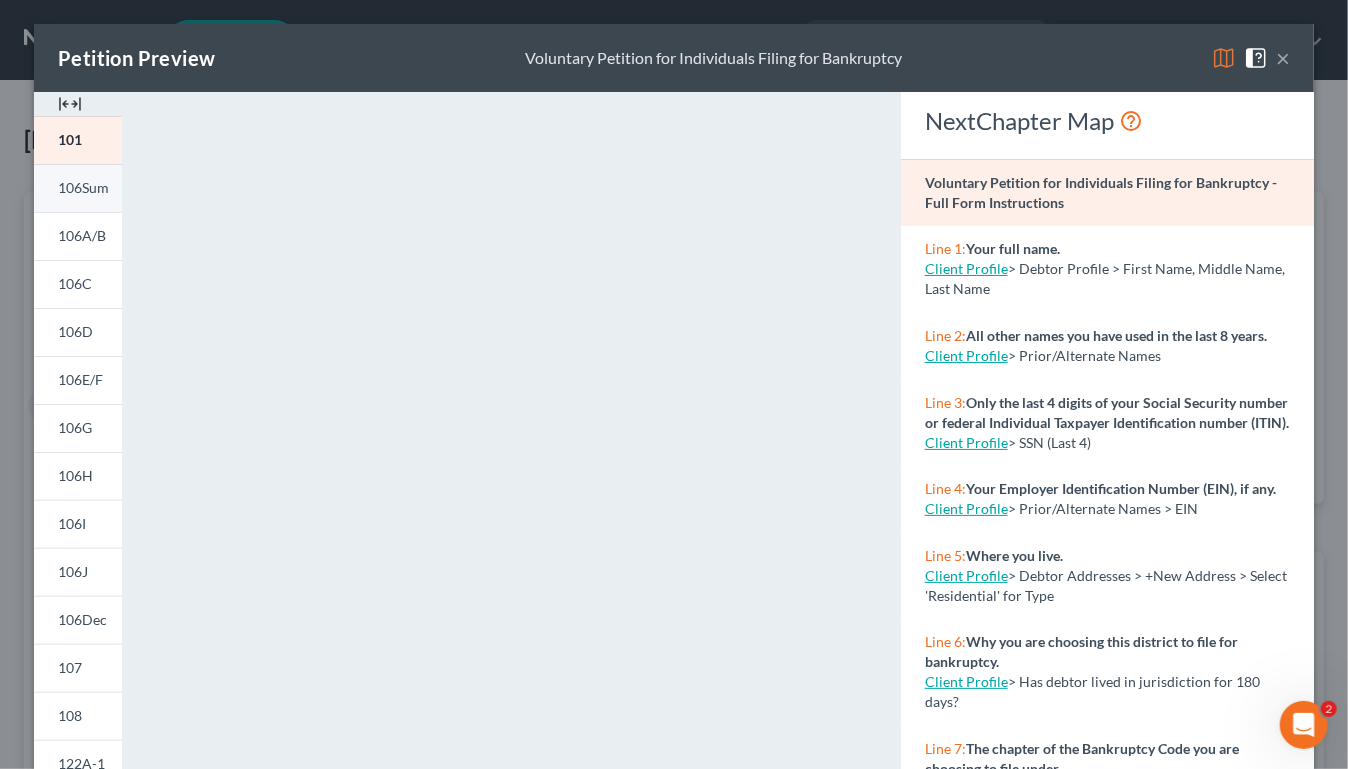 click on "106Sum" at bounding box center [83, 187] 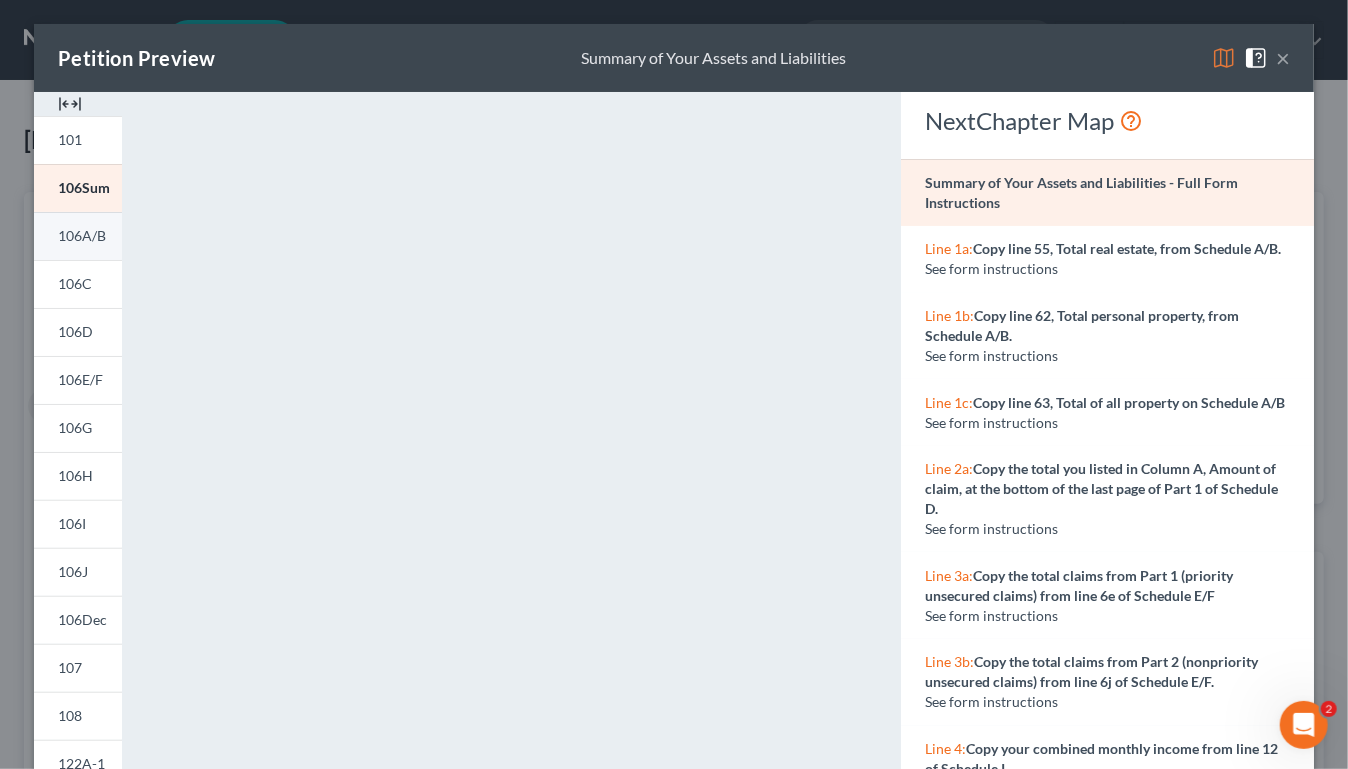click on "106A/B" at bounding box center [82, 235] 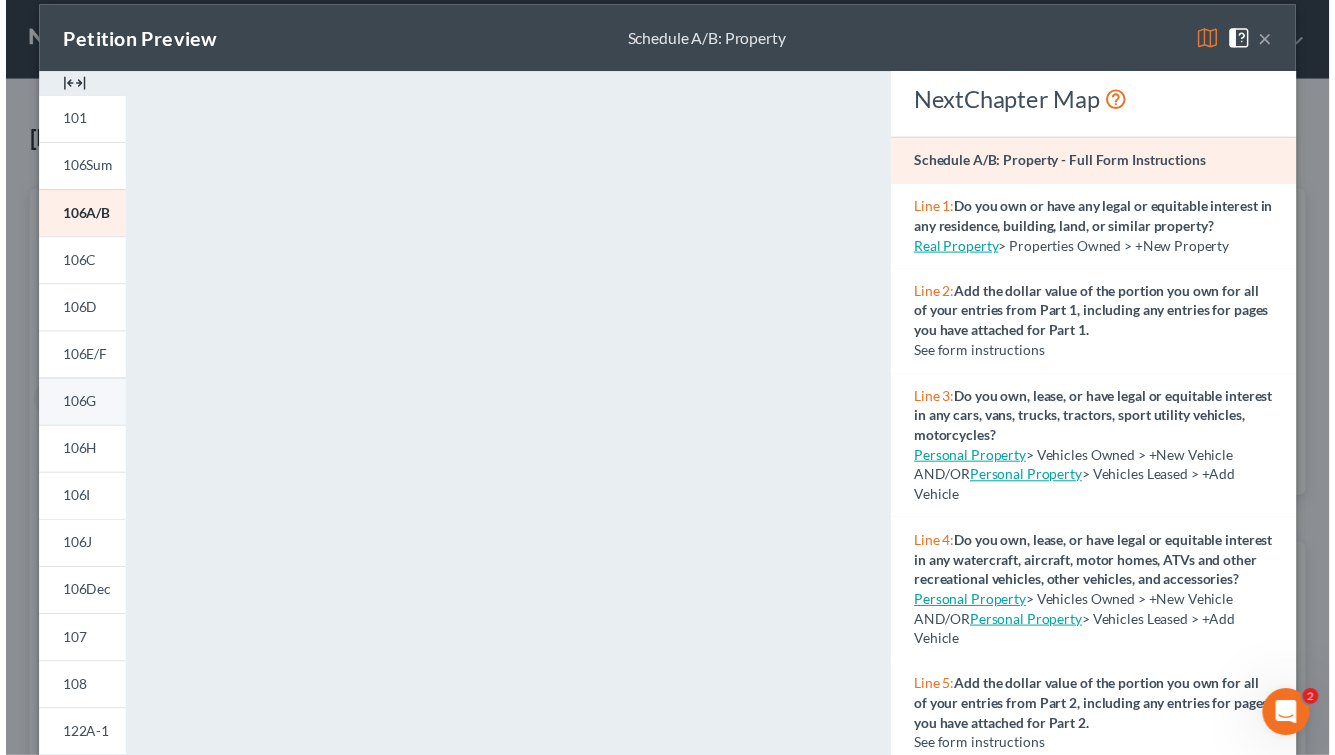 scroll, scrollTop: 0, scrollLeft: 0, axis: both 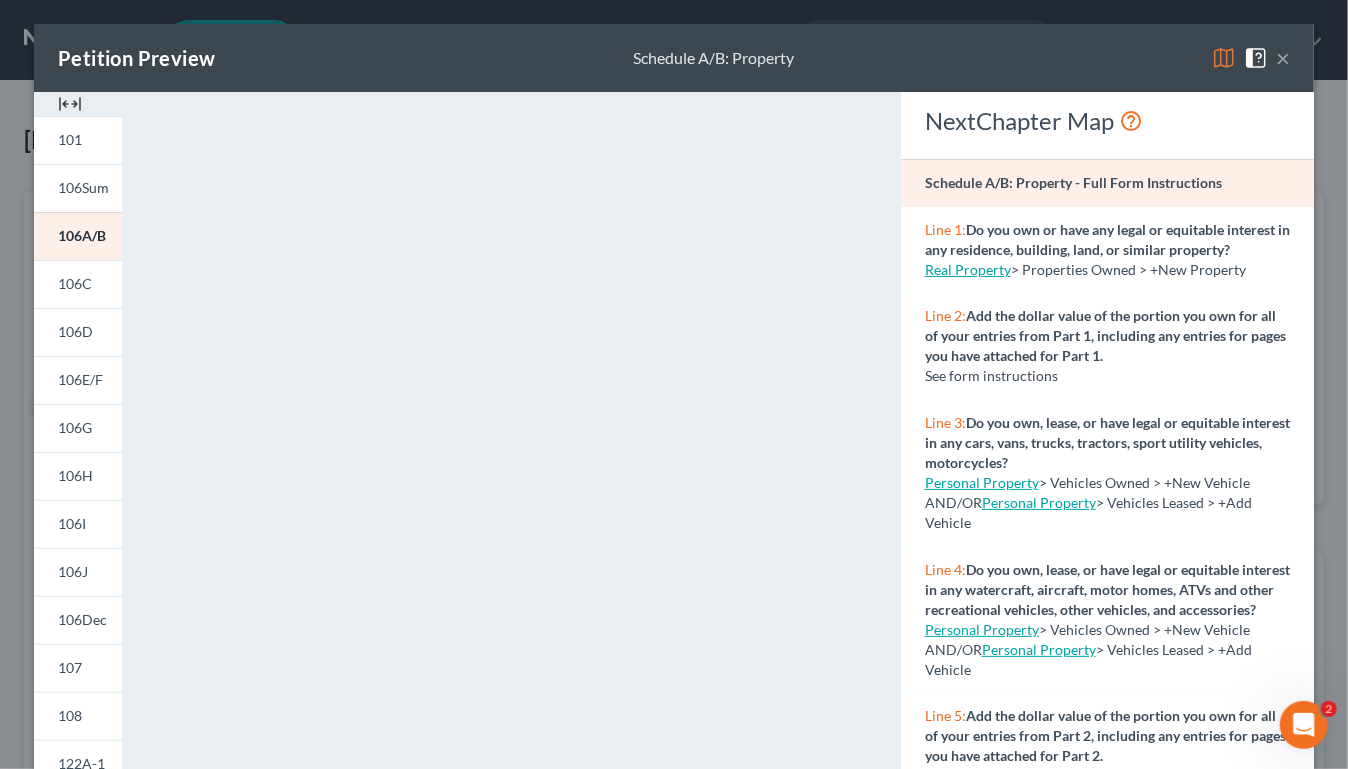 click on "×" at bounding box center (1283, 58) 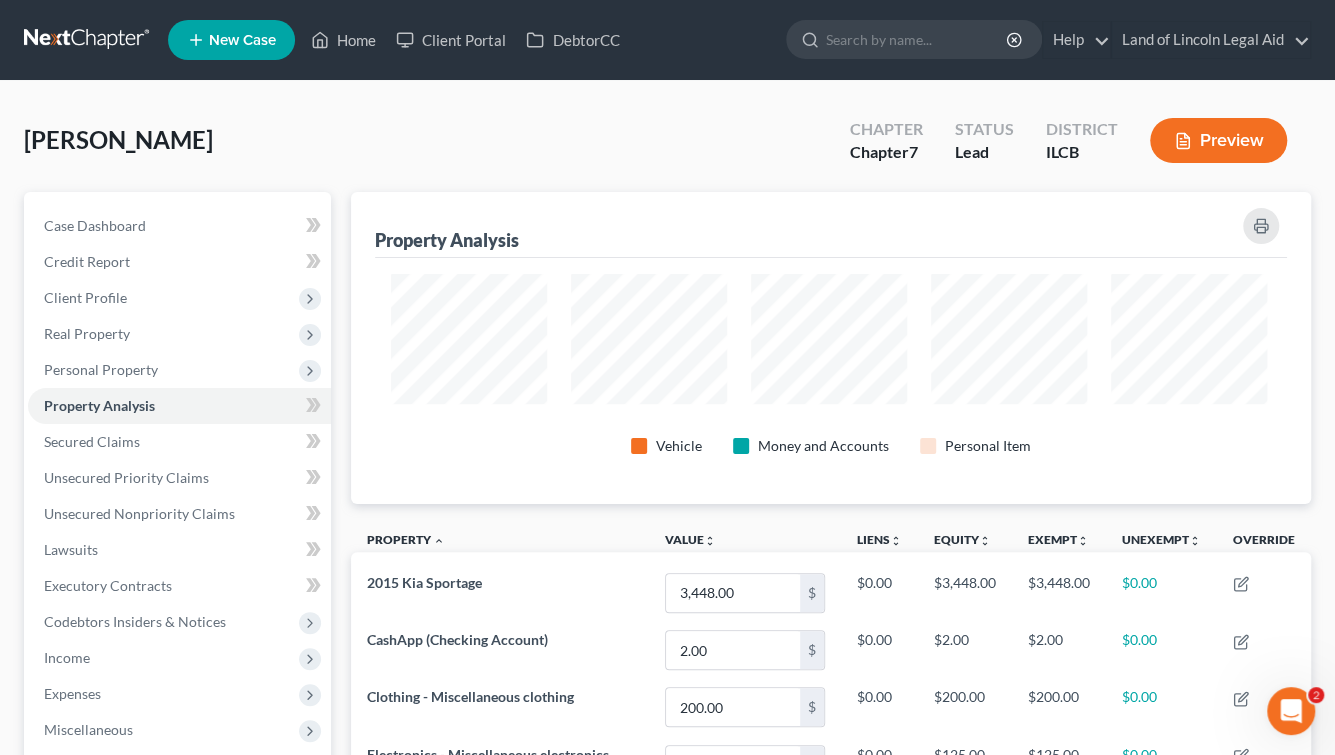 scroll, scrollTop: 353, scrollLeft: 950, axis: both 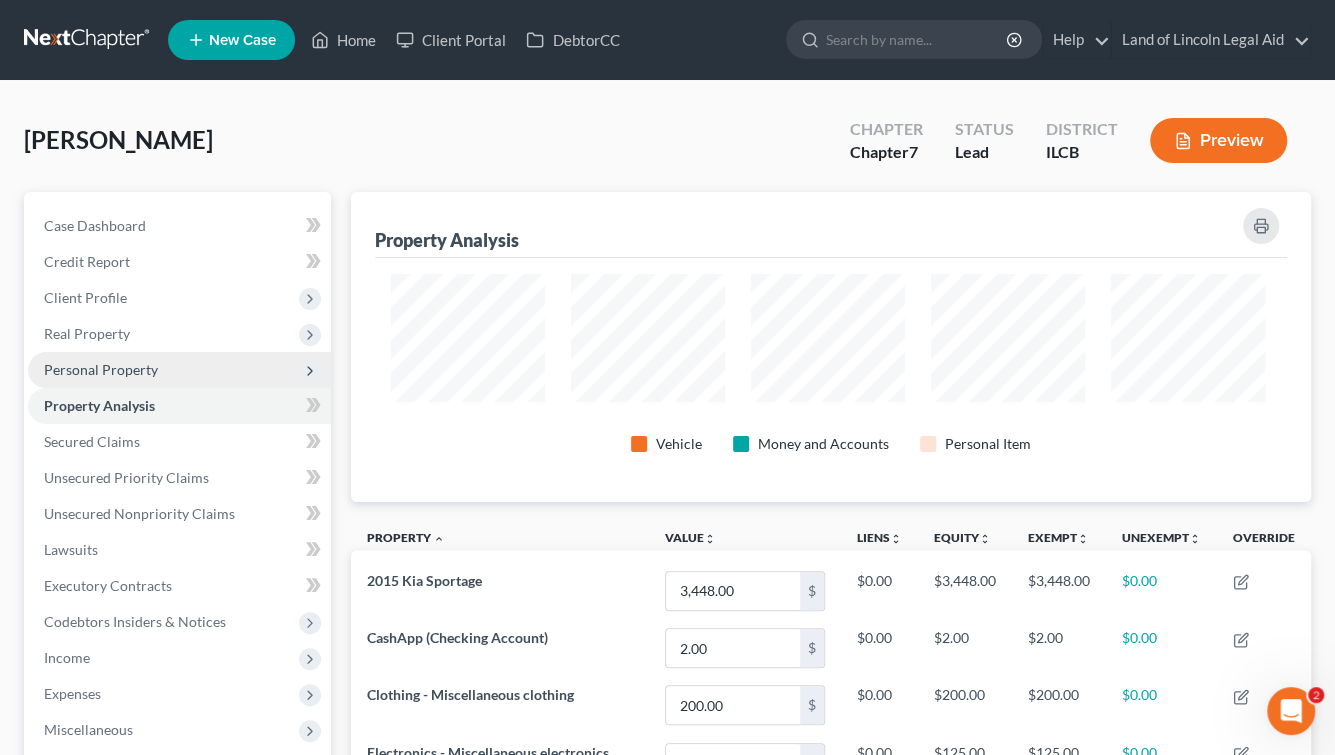 click on "Personal Property" at bounding box center (101, 369) 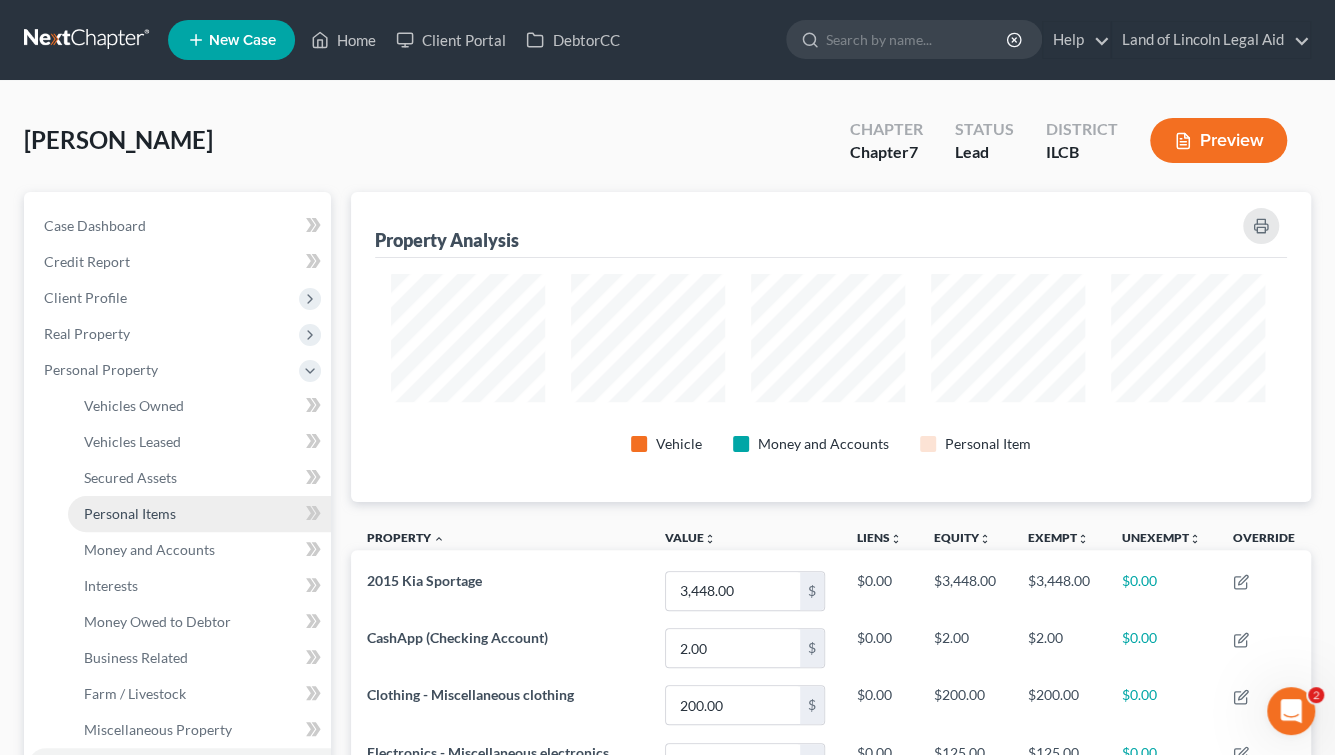 click on "Personal Items" at bounding box center (130, 513) 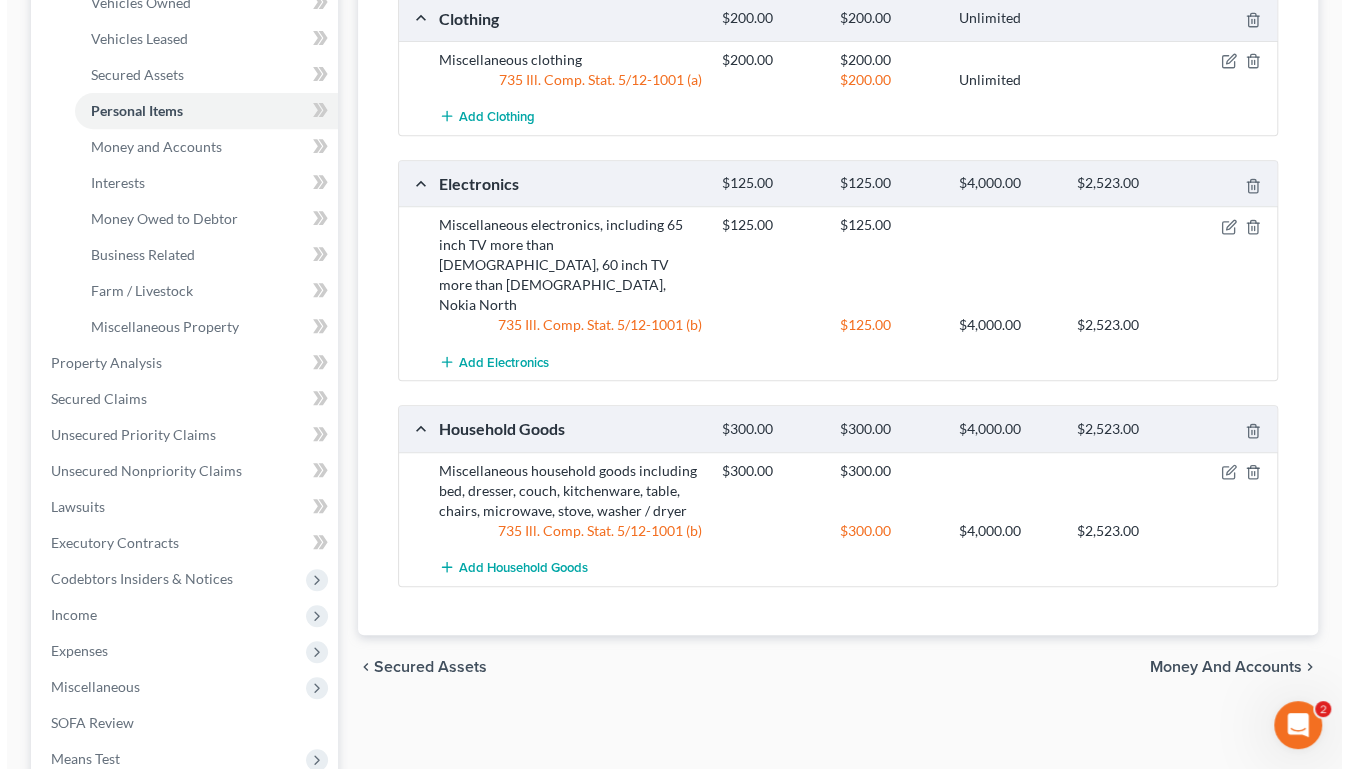 scroll, scrollTop: 423, scrollLeft: 0, axis: vertical 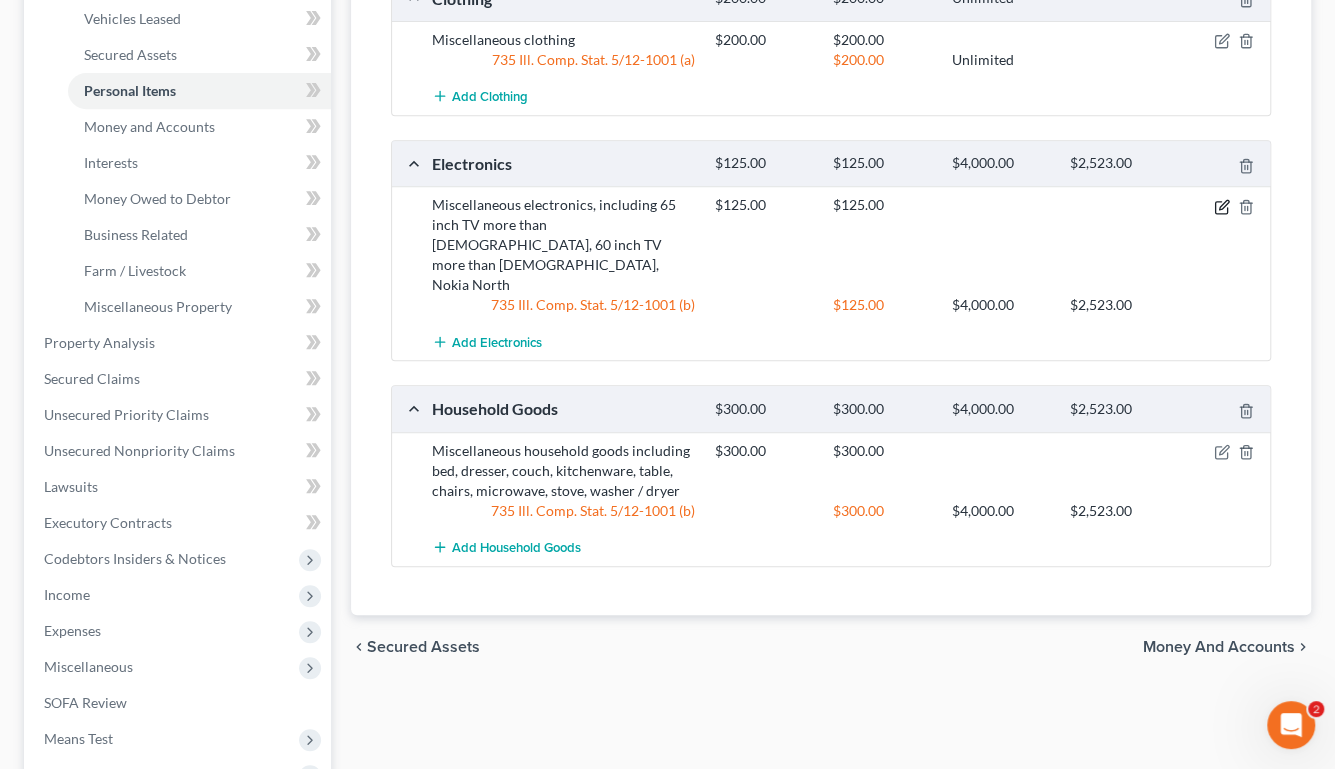 click 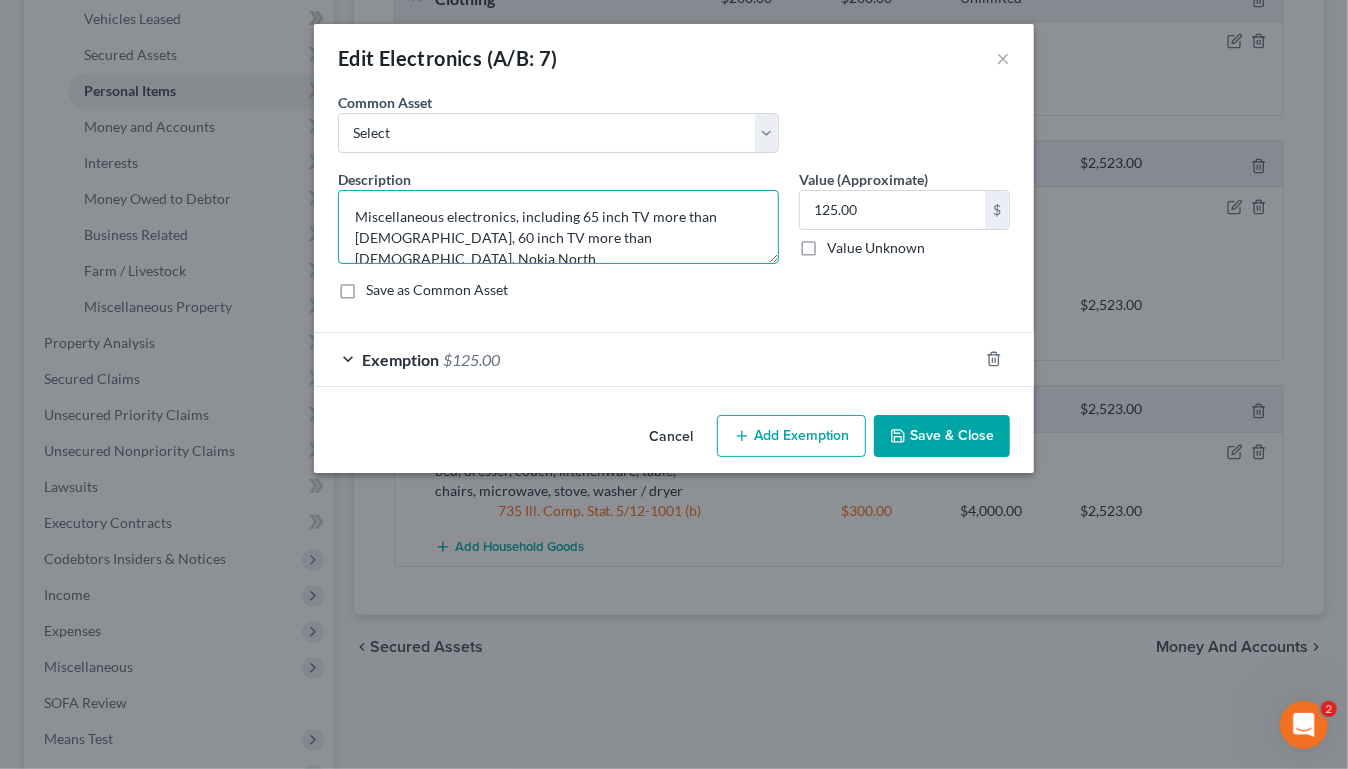 drag, startPoint x: 472, startPoint y: 267, endPoint x: 275, endPoint y: 276, distance: 197.20547 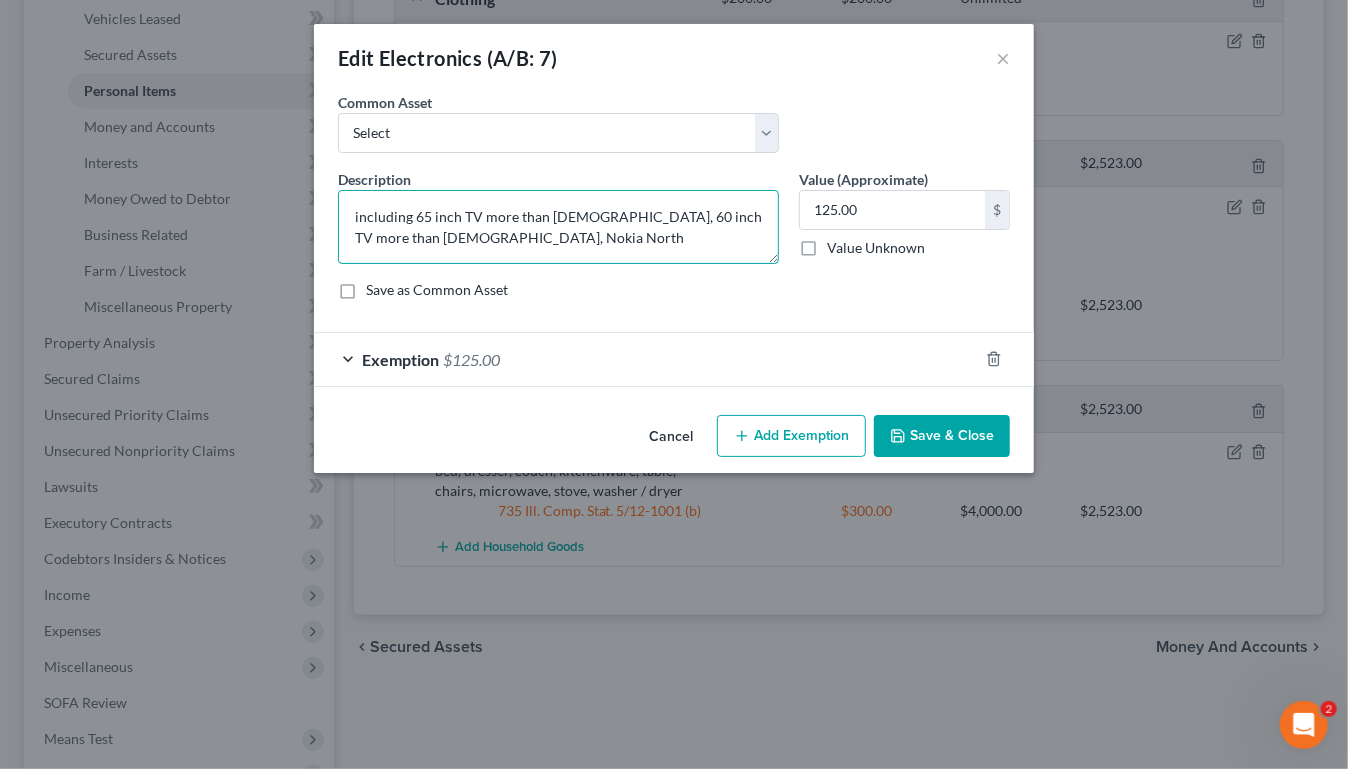 drag, startPoint x: 347, startPoint y: 264, endPoint x: 279, endPoint y: 274, distance: 68.73136 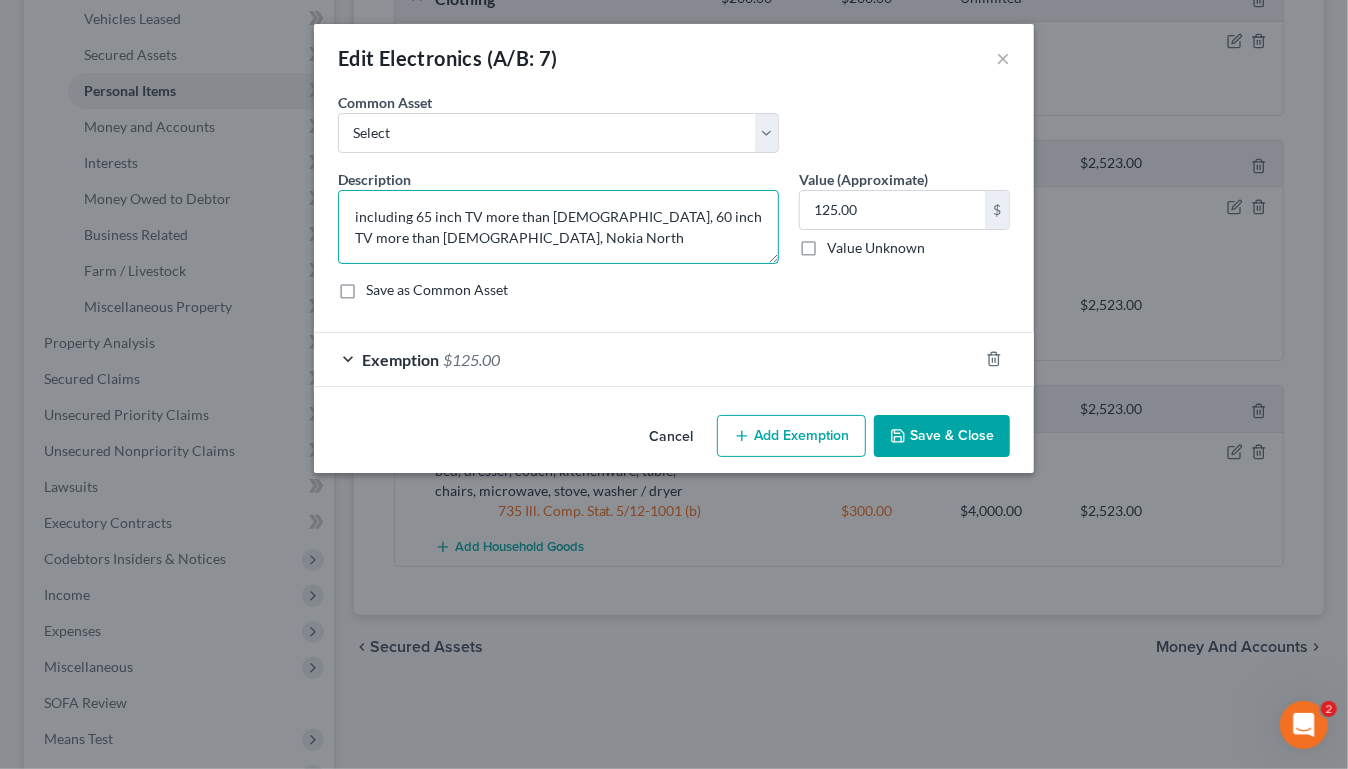 click on "including 65 inch TV more than 8 years old, 60 inch TV more than 5 years old, Nokia North" at bounding box center [558, 227] 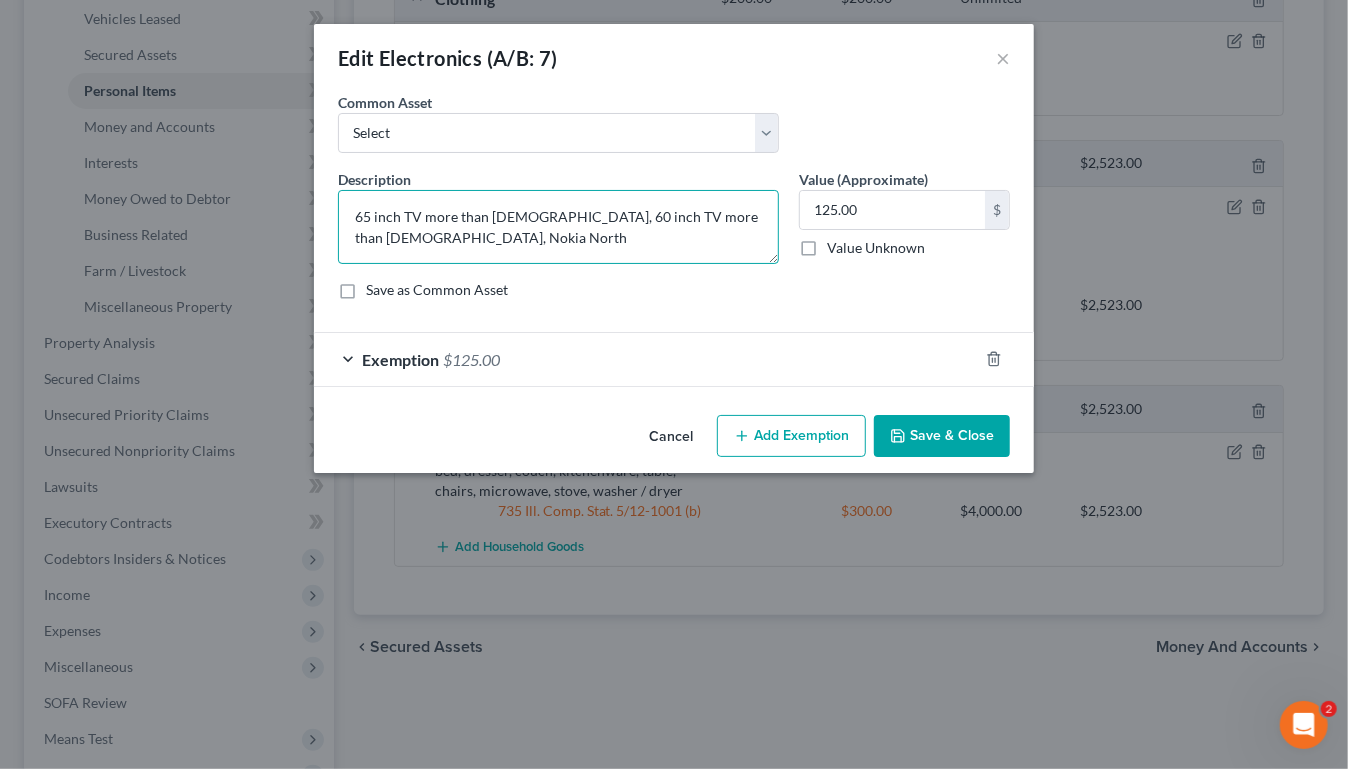 click on "65 inch TV more than 8 years old, 60 inch TV more than 5 years old, Nokia North" at bounding box center [558, 227] 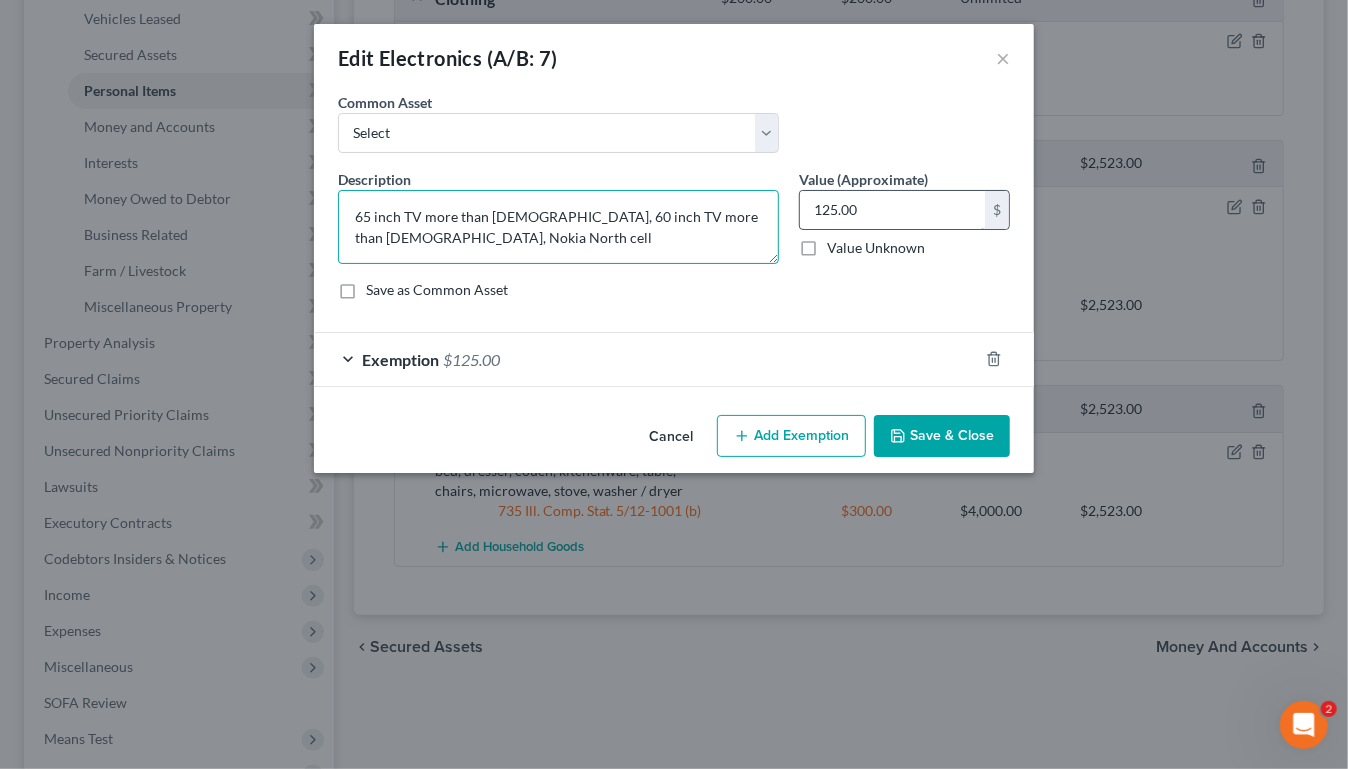 type on "65 inch TV more than 8 years old, 60 inch TV more than 5 years old, Nokia North cell" 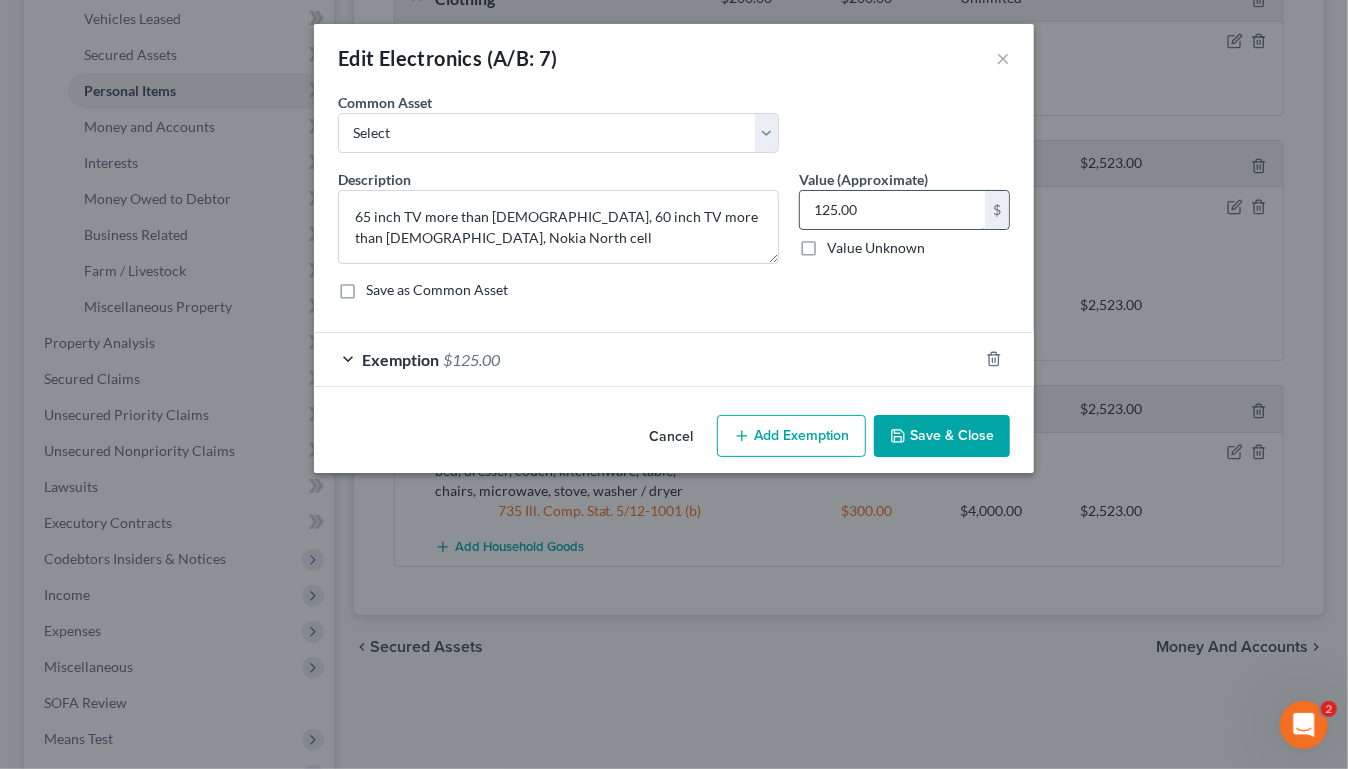 click on "125.00" at bounding box center [892, 210] 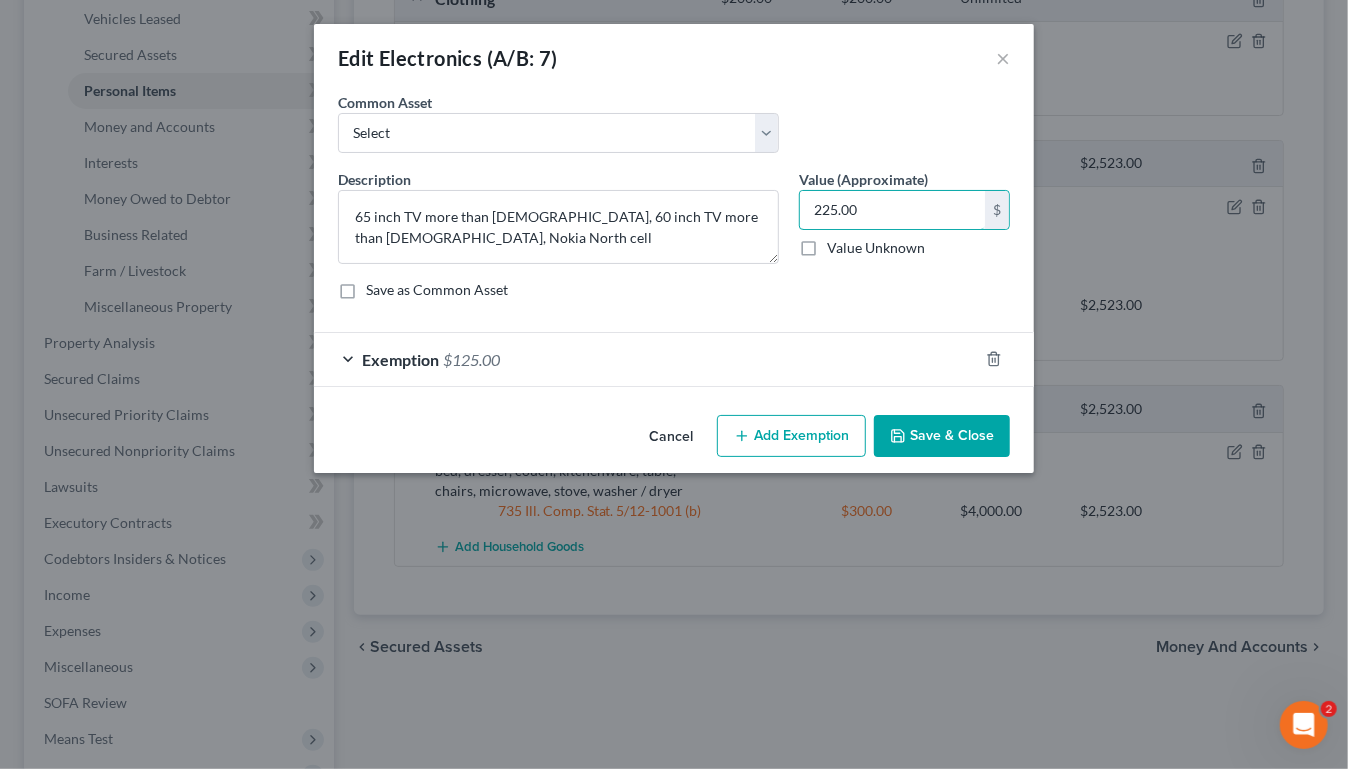 type on "225.00" 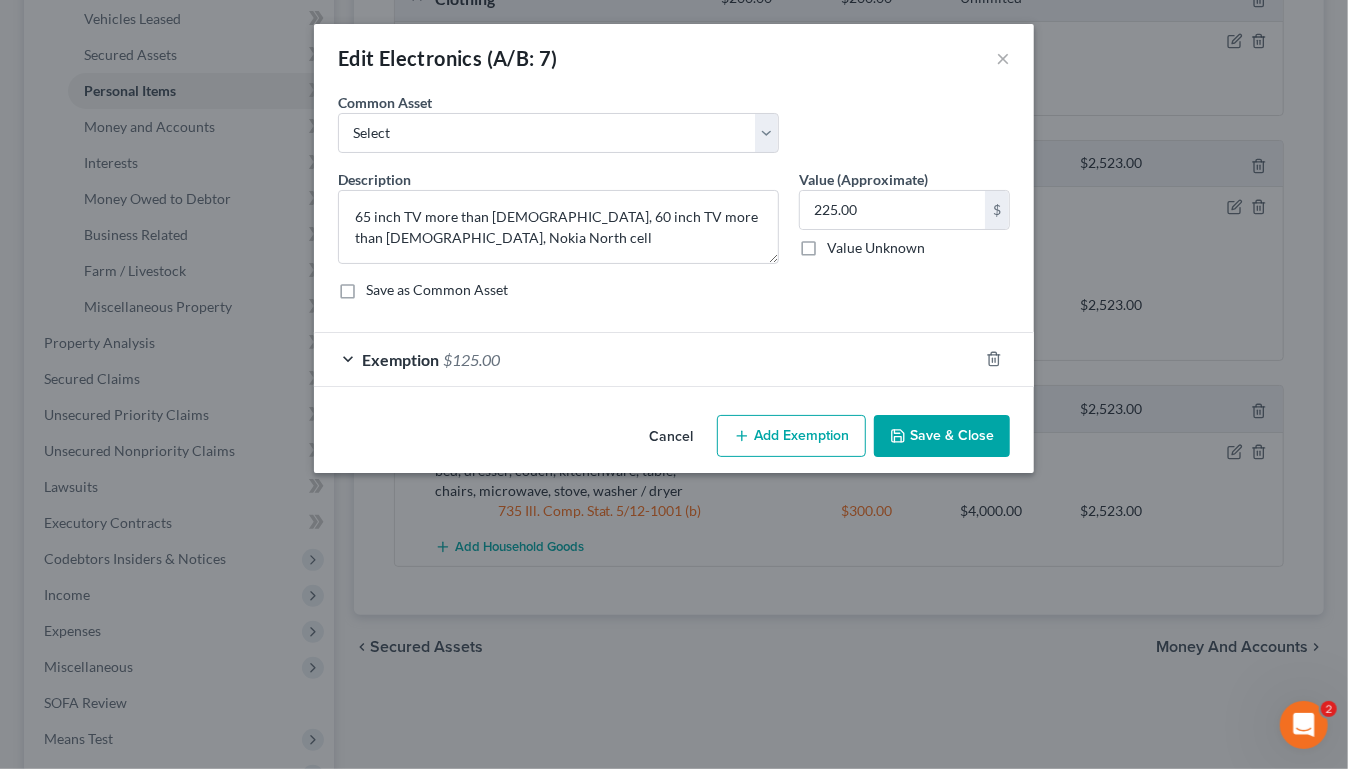click on "Exemption $125.00" at bounding box center [646, 359] 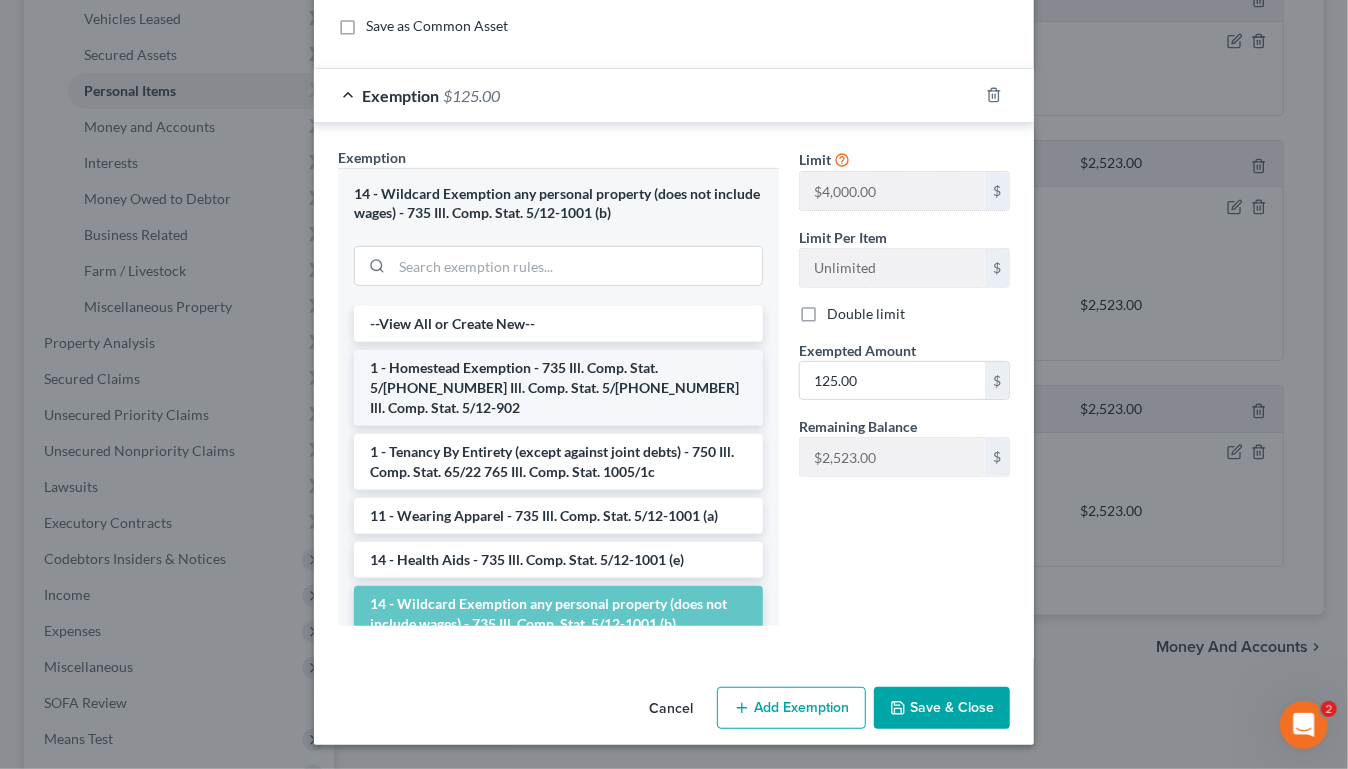 scroll, scrollTop: 363, scrollLeft: 0, axis: vertical 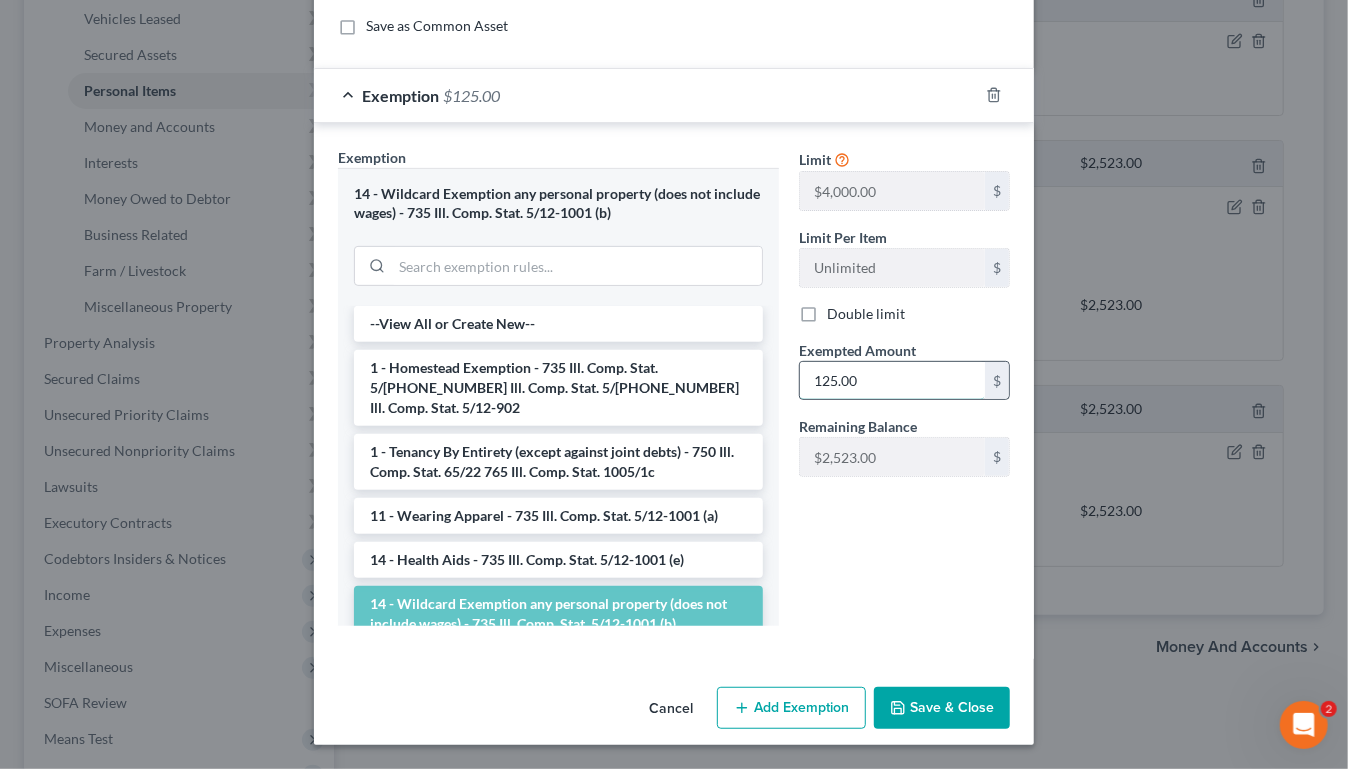 click on "125.00" at bounding box center [892, 381] 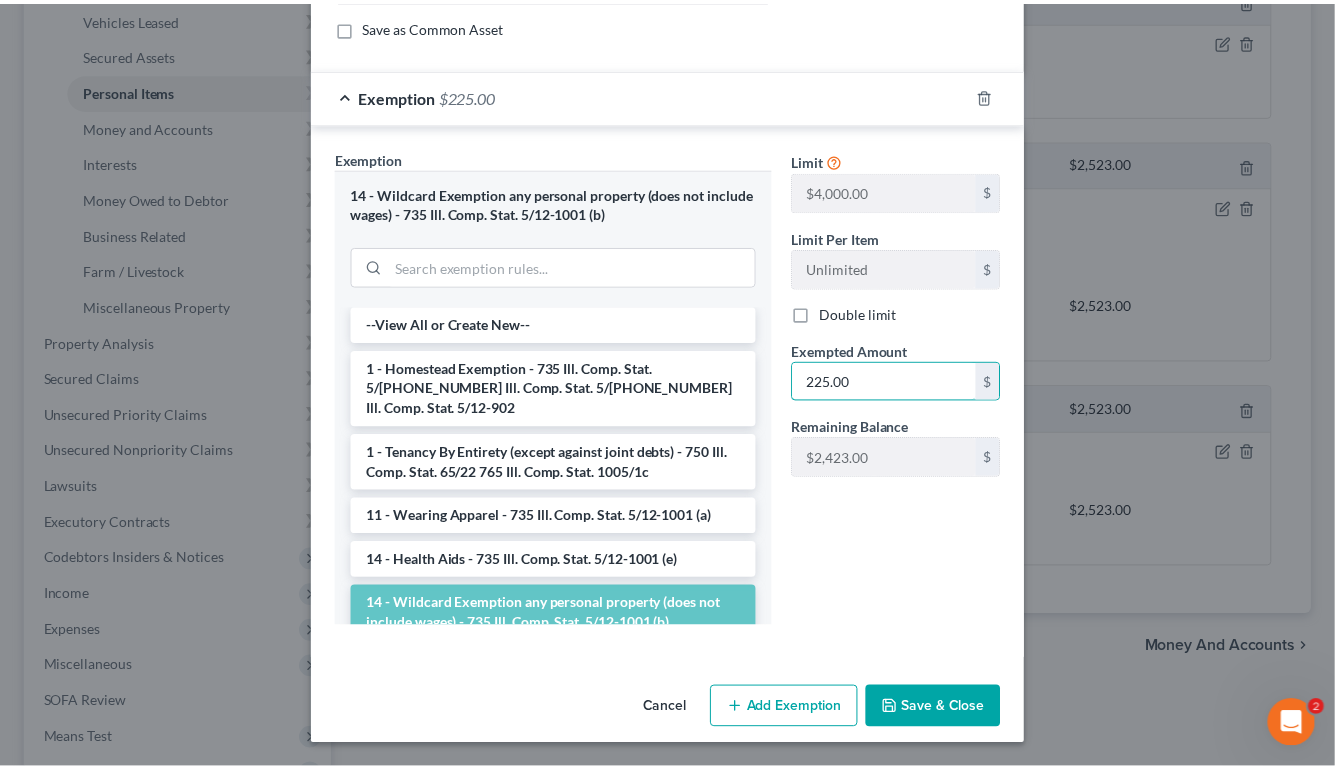 scroll, scrollTop: 515, scrollLeft: 0, axis: vertical 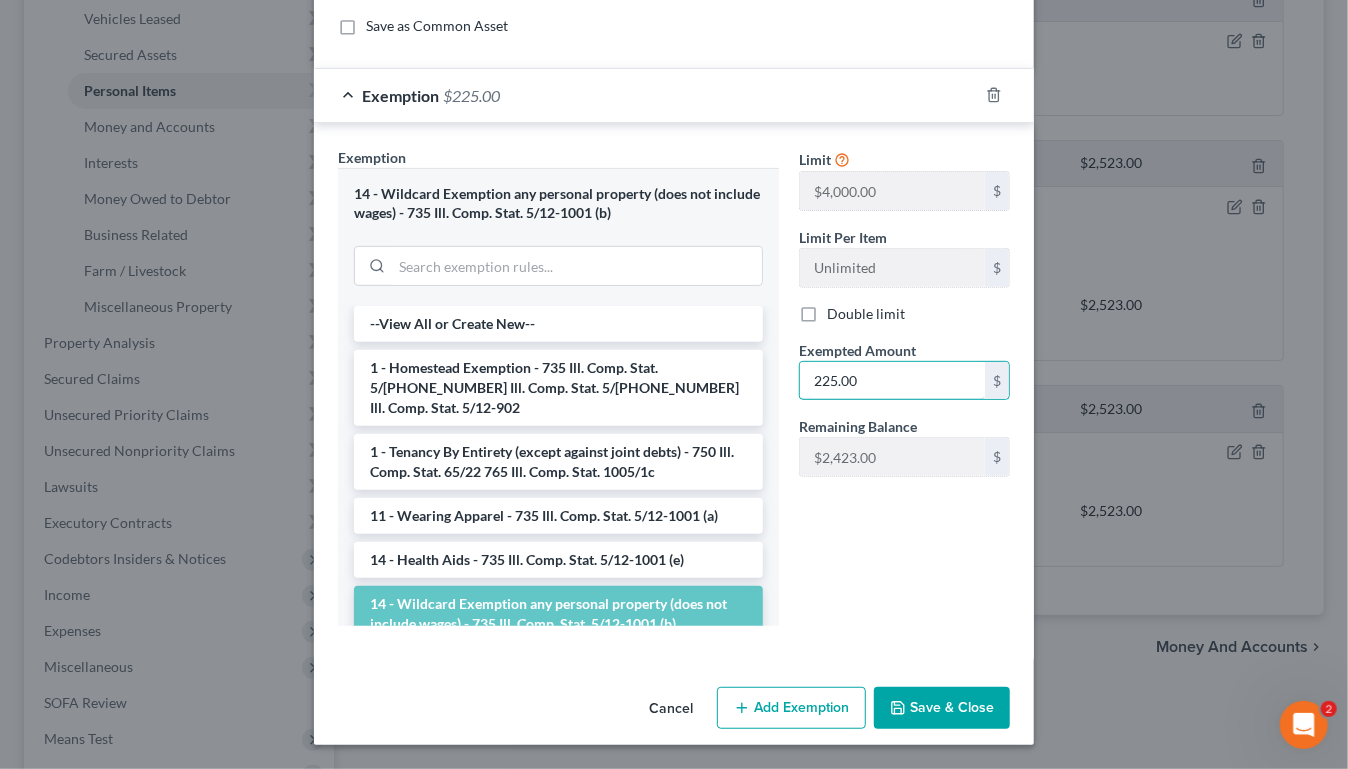 type on "225.00" 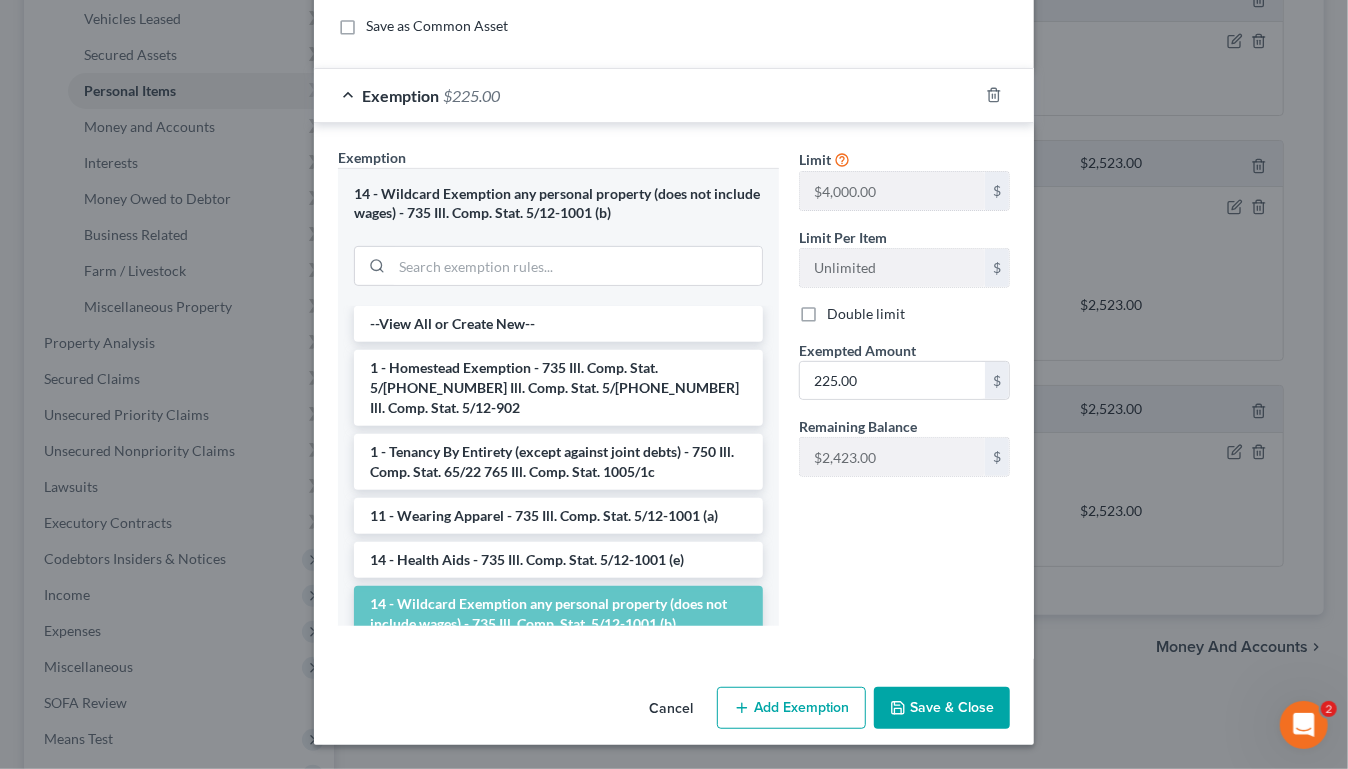 click on "Save & Close" at bounding box center (942, 708) 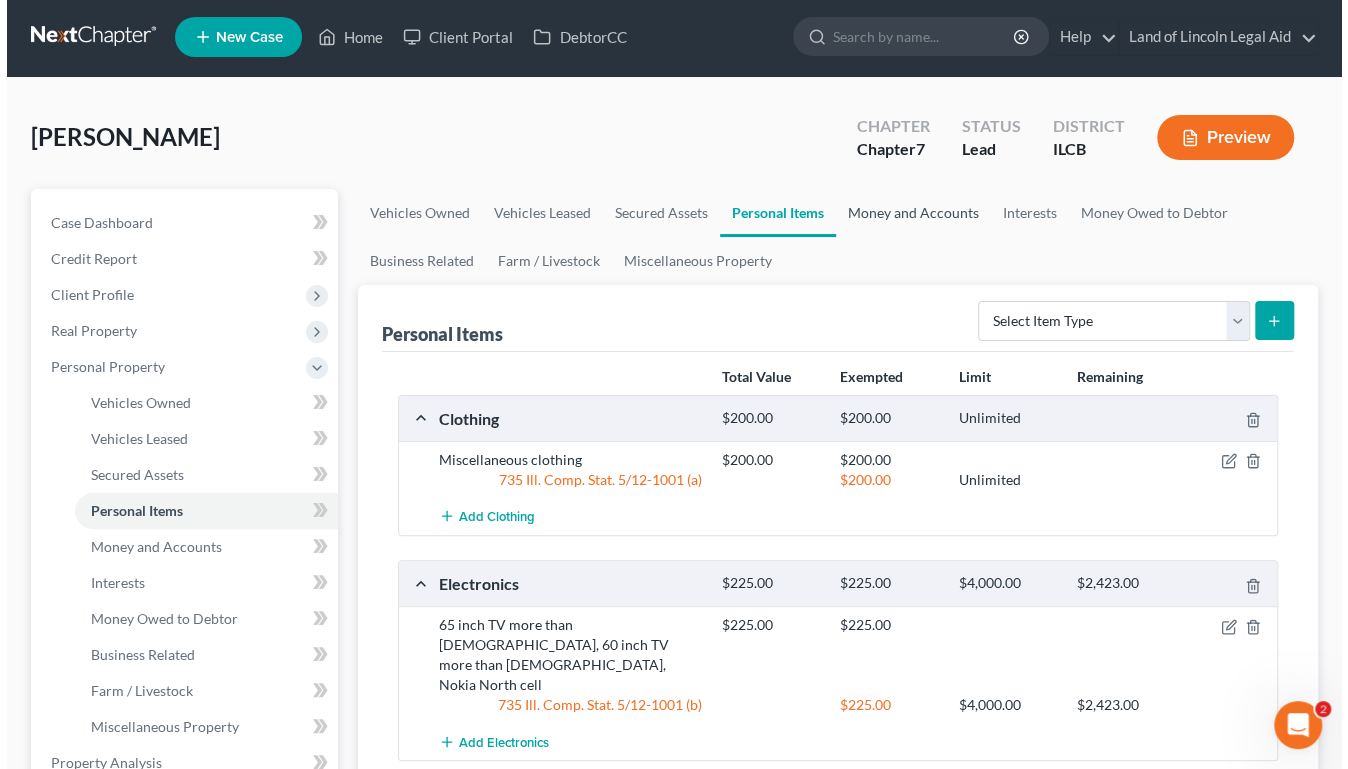 scroll, scrollTop: 0, scrollLeft: 0, axis: both 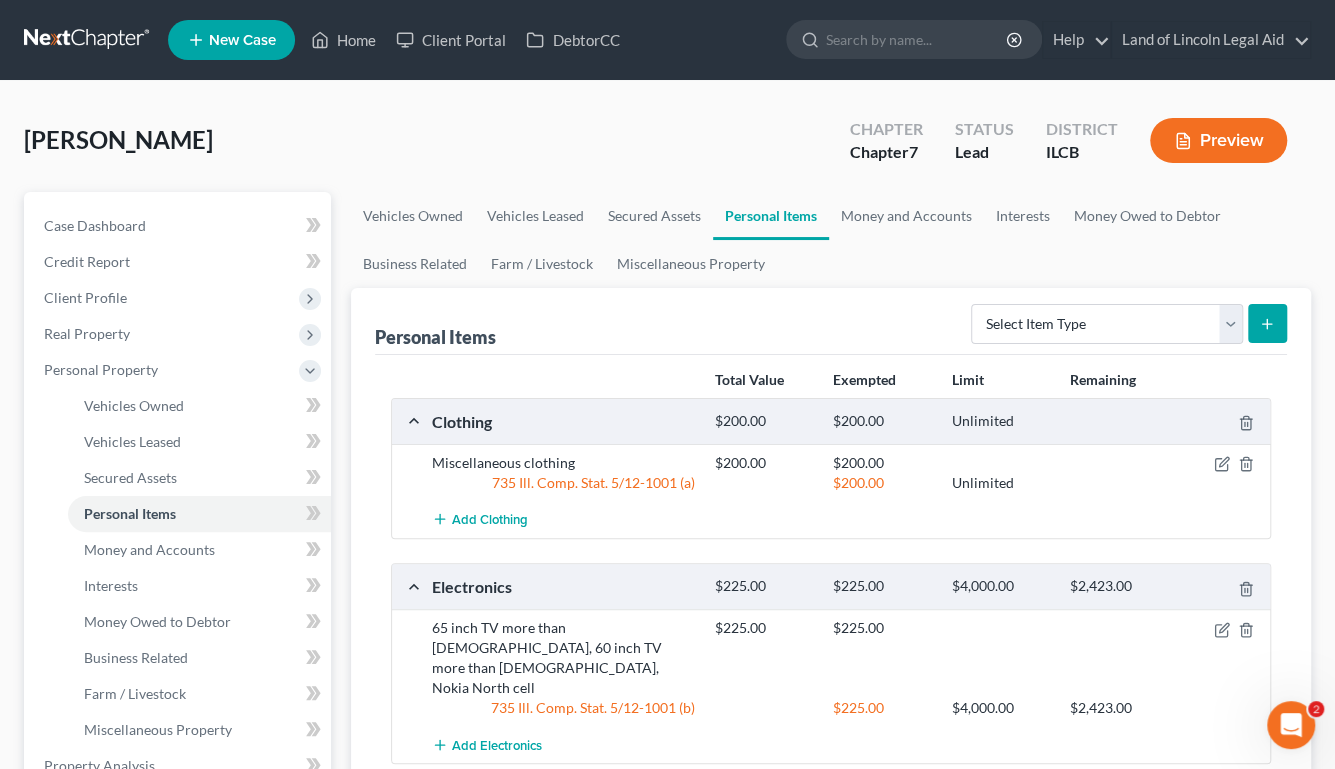 click on "Preview" at bounding box center [1218, 140] 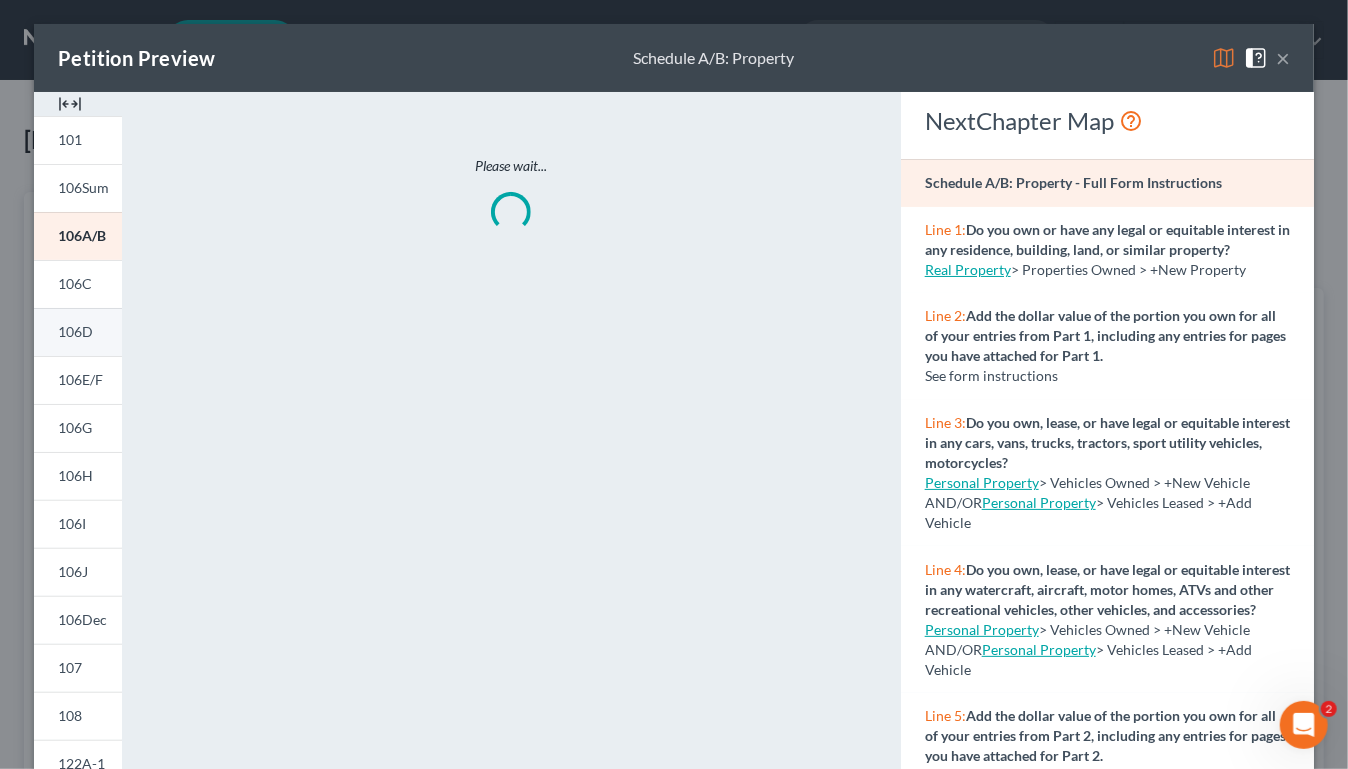 scroll, scrollTop: 60, scrollLeft: 0, axis: vertical 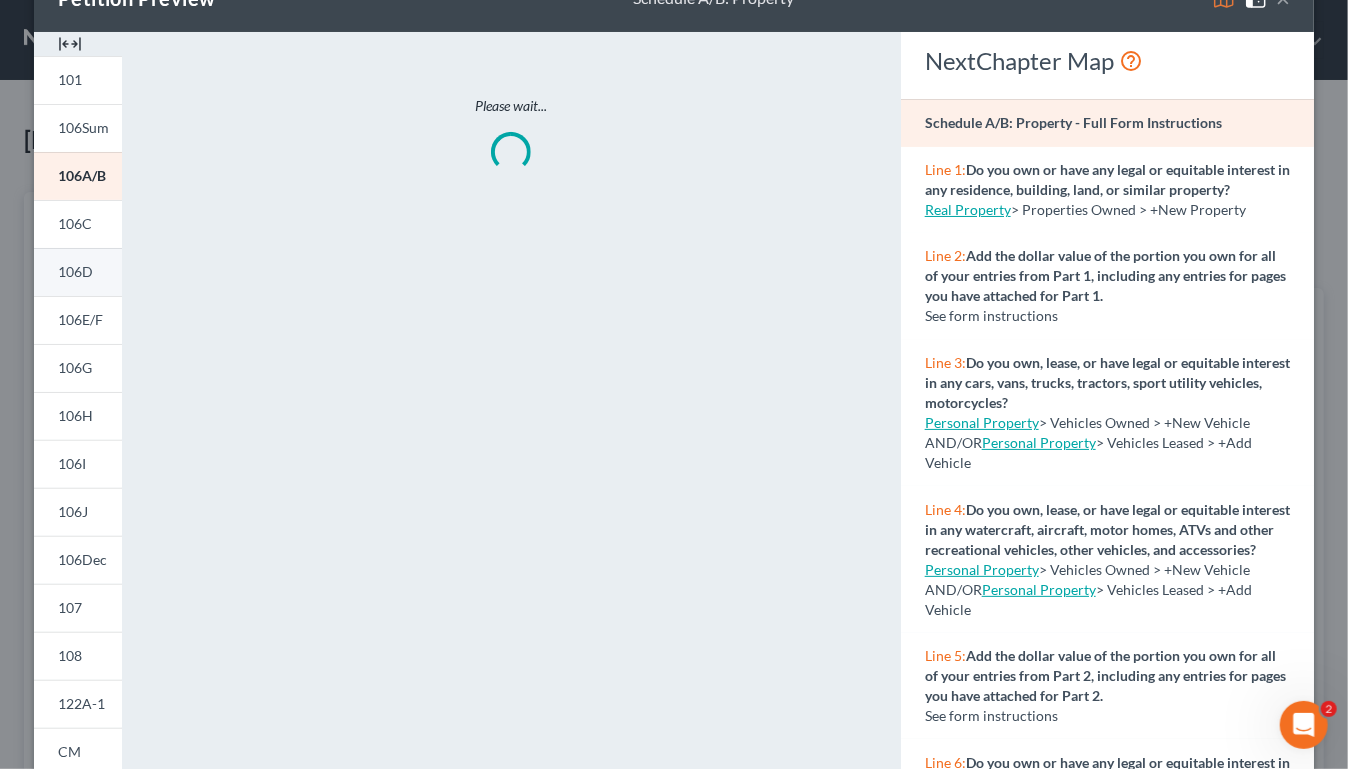 click on "106D" at bounding box center (75, 271) 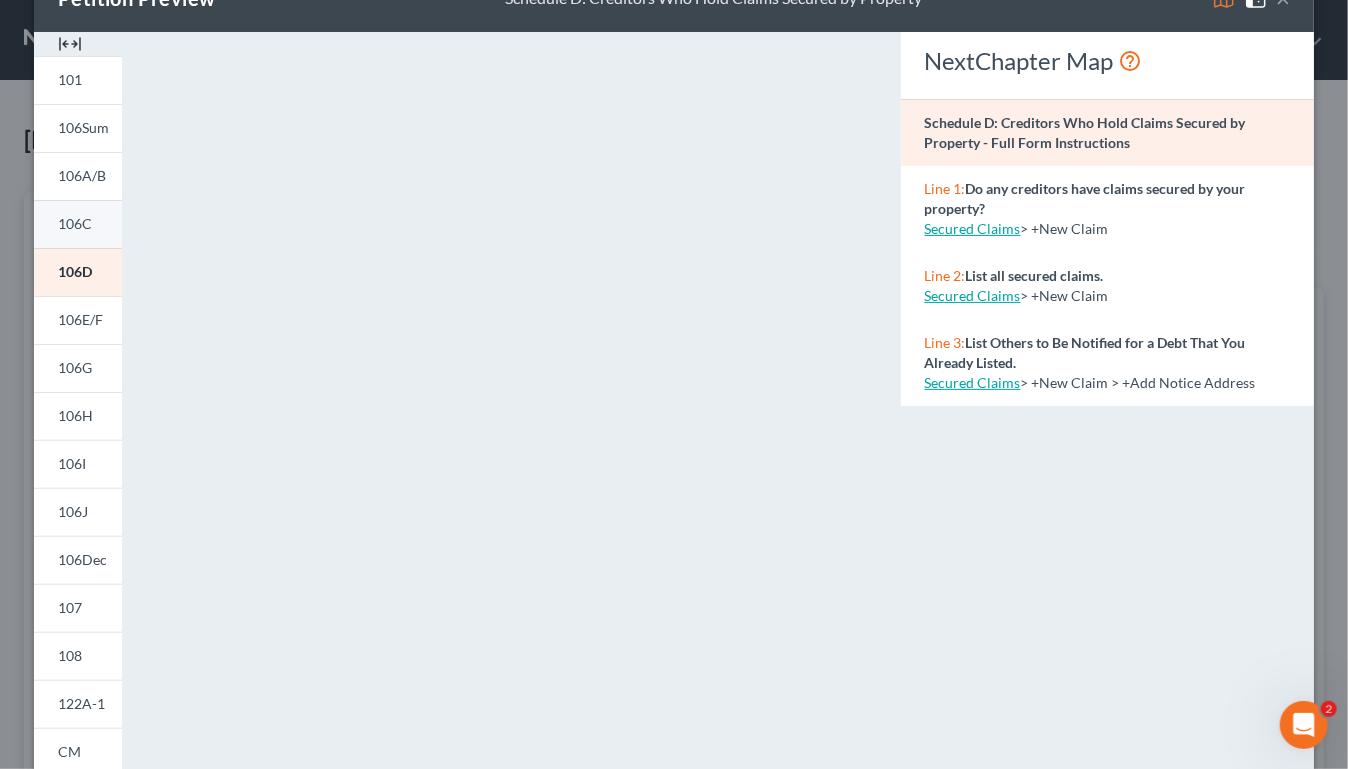 click on "106C" at bounding box center (75, 223) 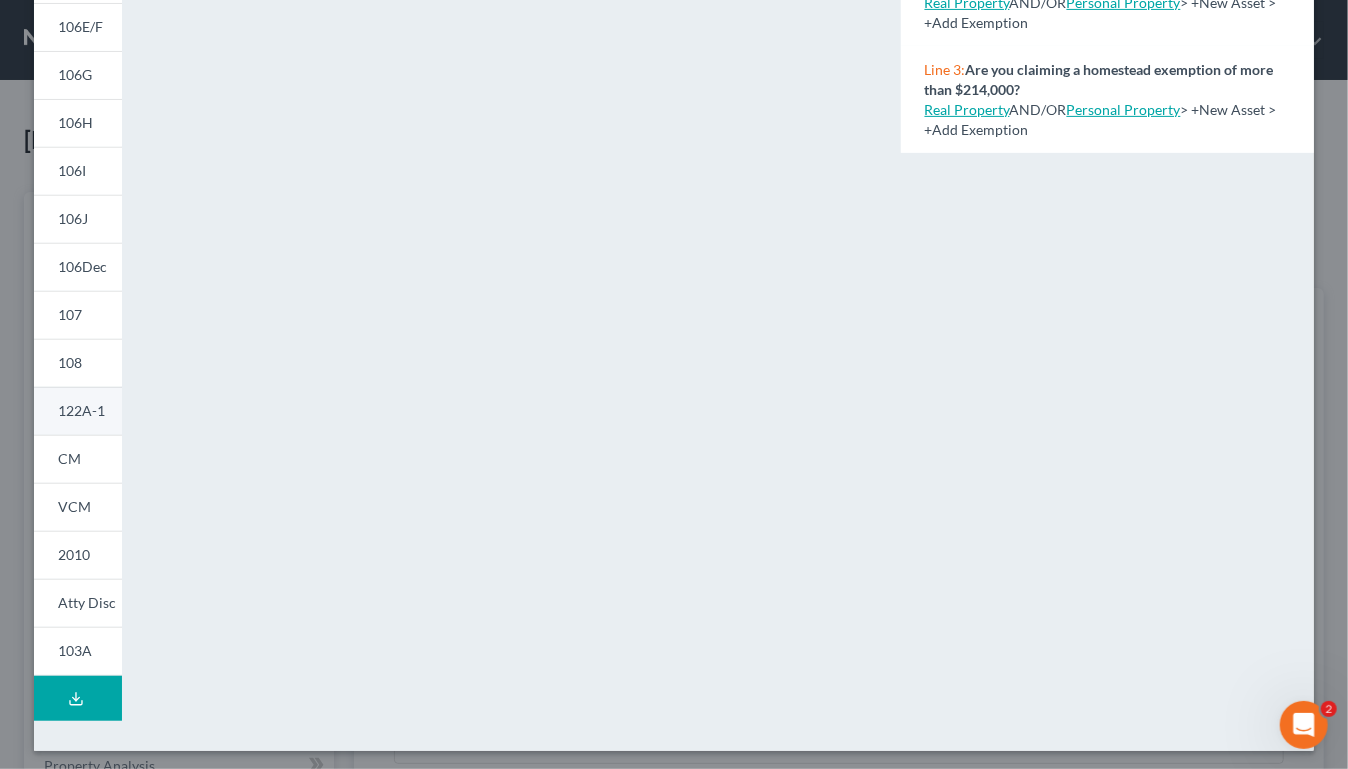 scroll, scrollTop: 303, scrollLeft: 0, axis: vertical 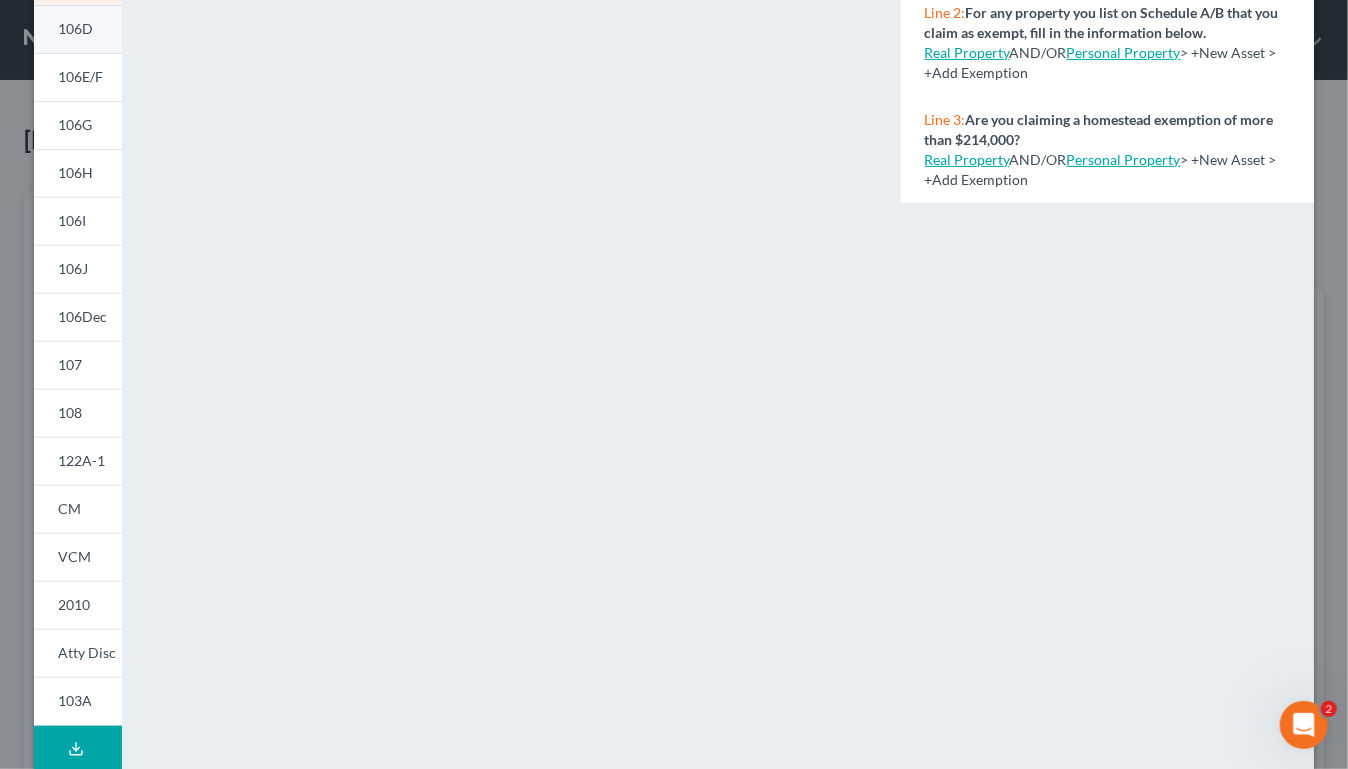 click on "106D" at bounding box center [75, 28] 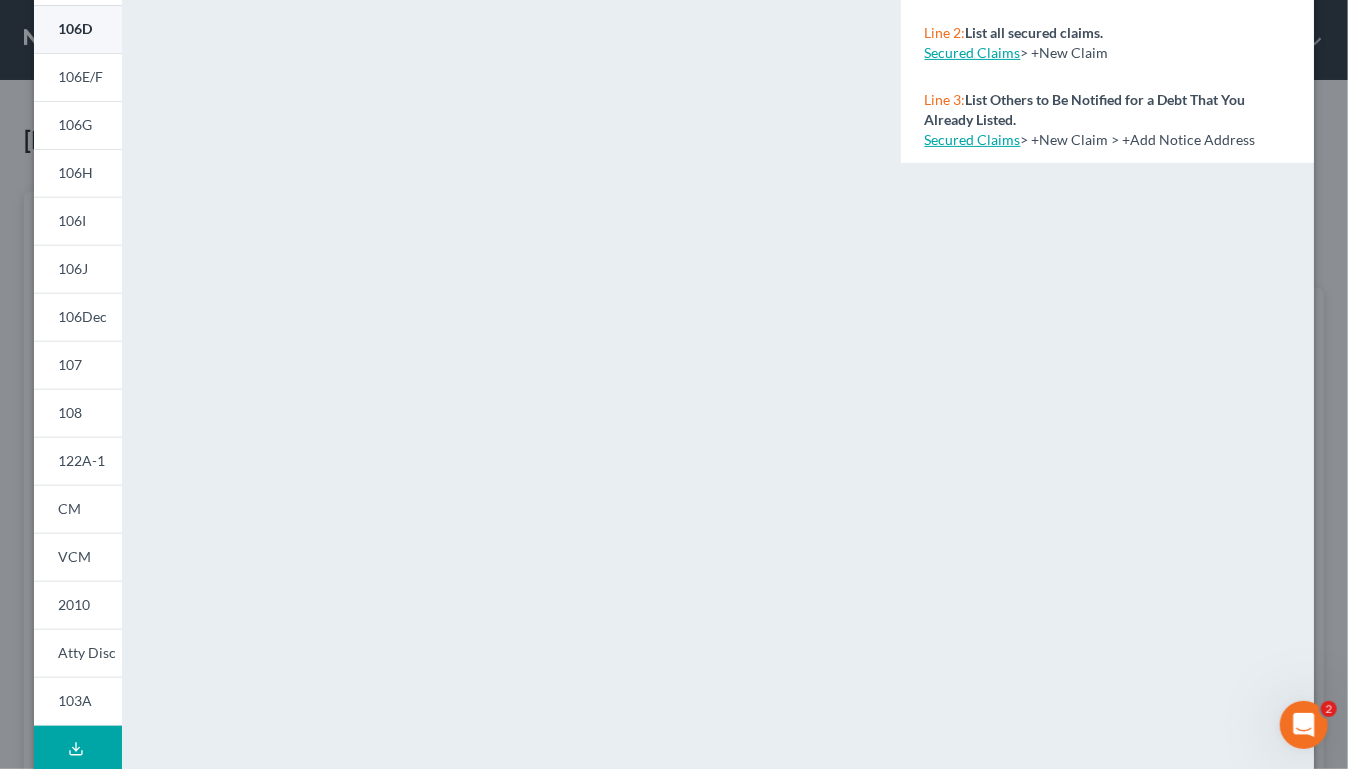 scroll, scrollTop: 185, scrollLeft: 0, axis: vertical 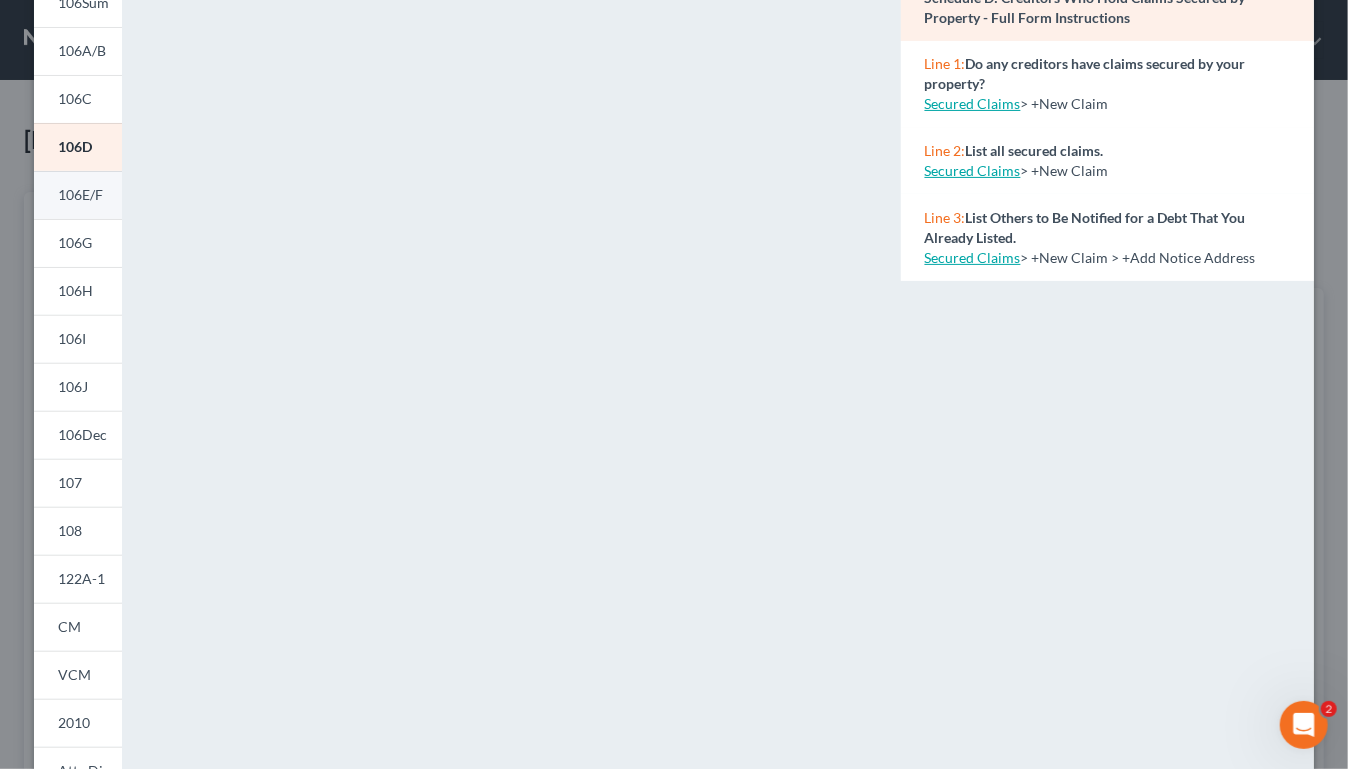 click on "106E/F" at bounding box center [80, 194] 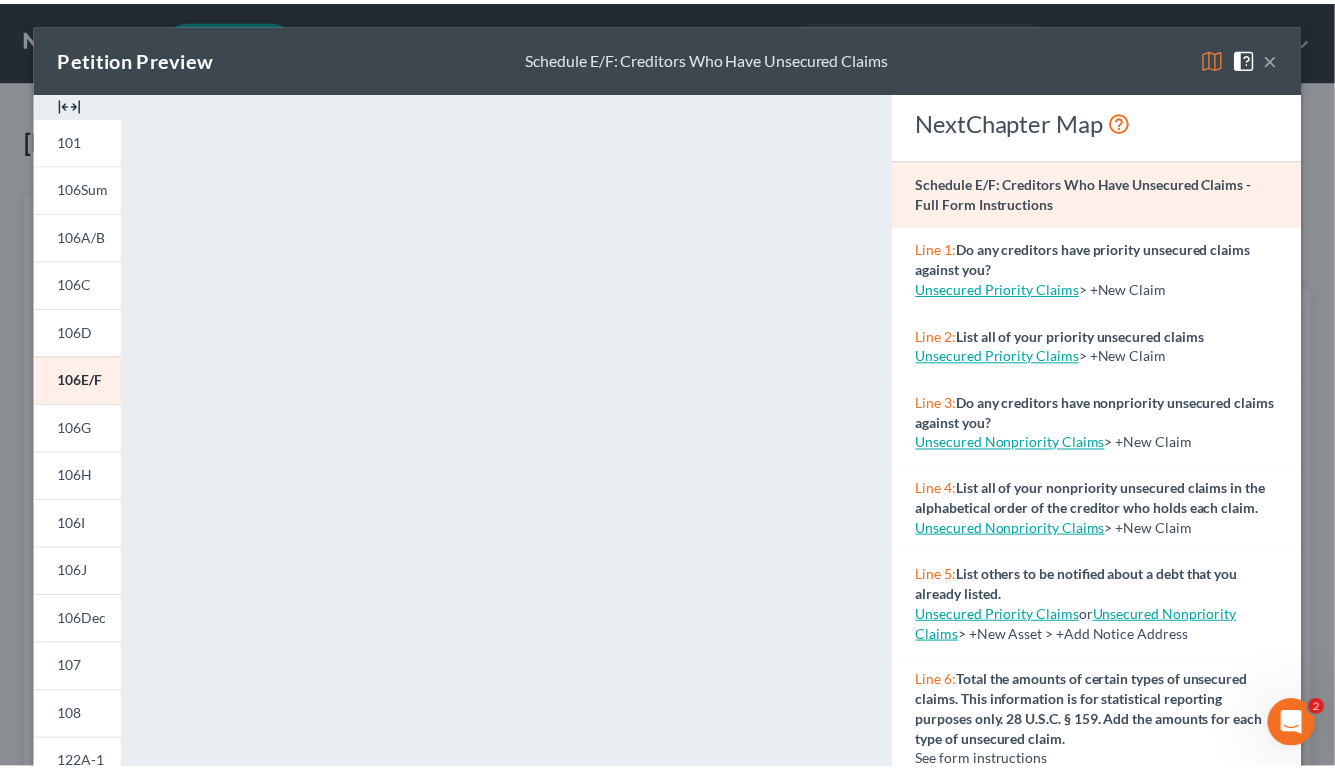 scroll, scrollTop: 0, scrollLeft: 0, axis: both 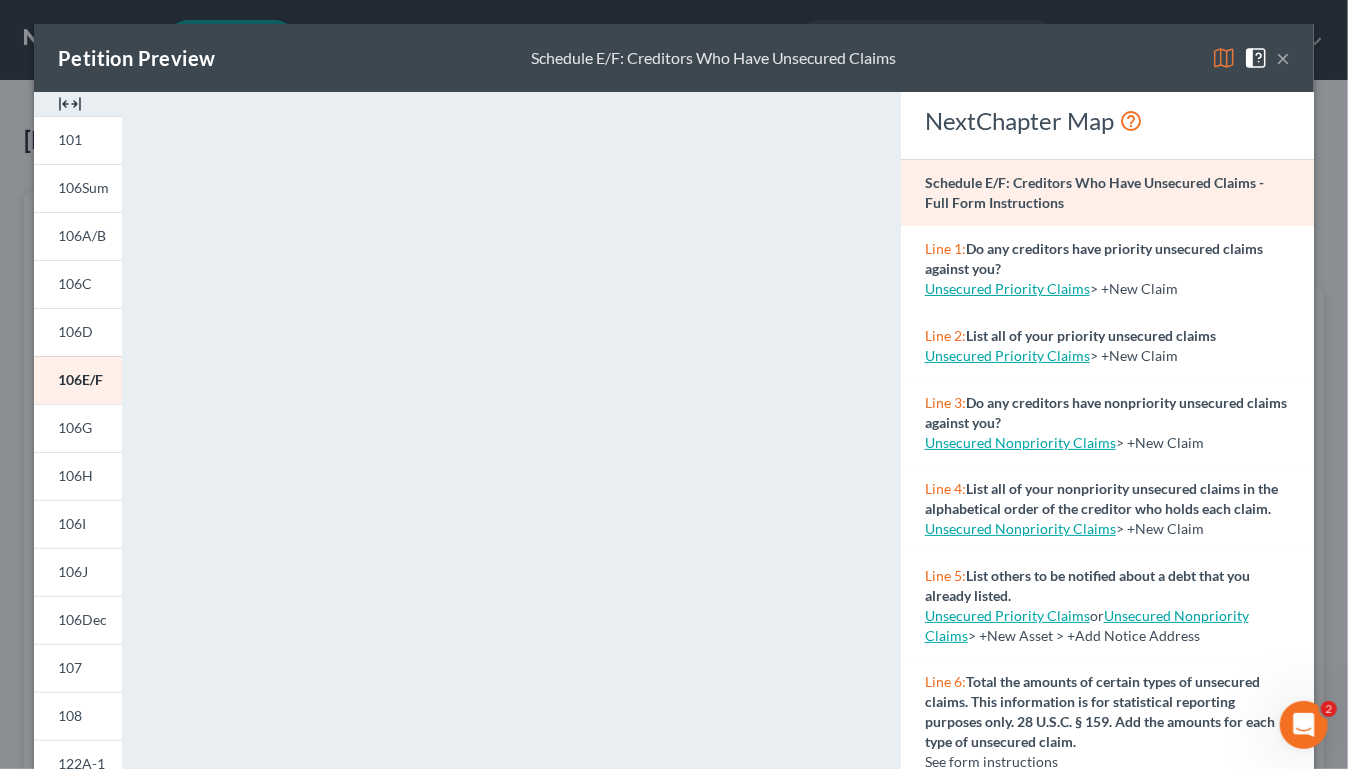 click on "×" at bounding box center [1283, 58] 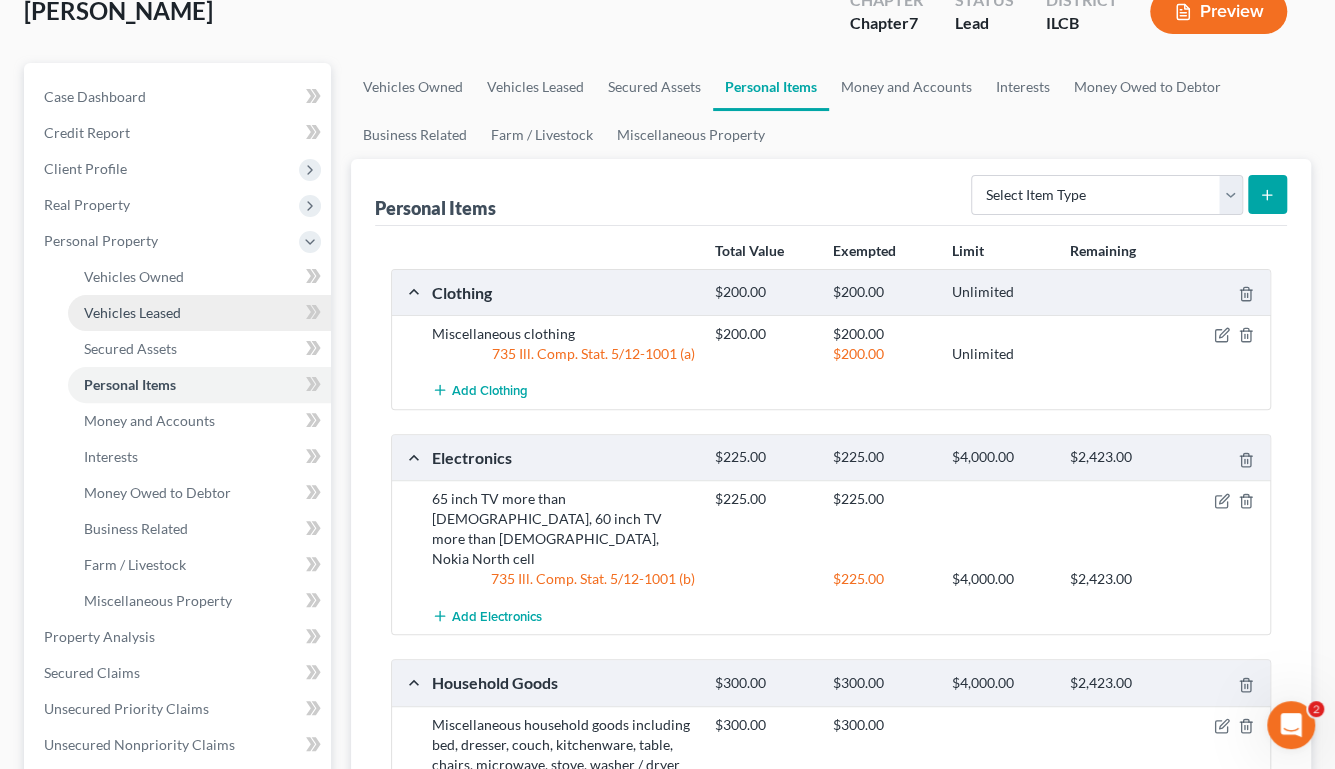 scroll, scrollTop: 60, scrollLeft: 0, axis: vertical 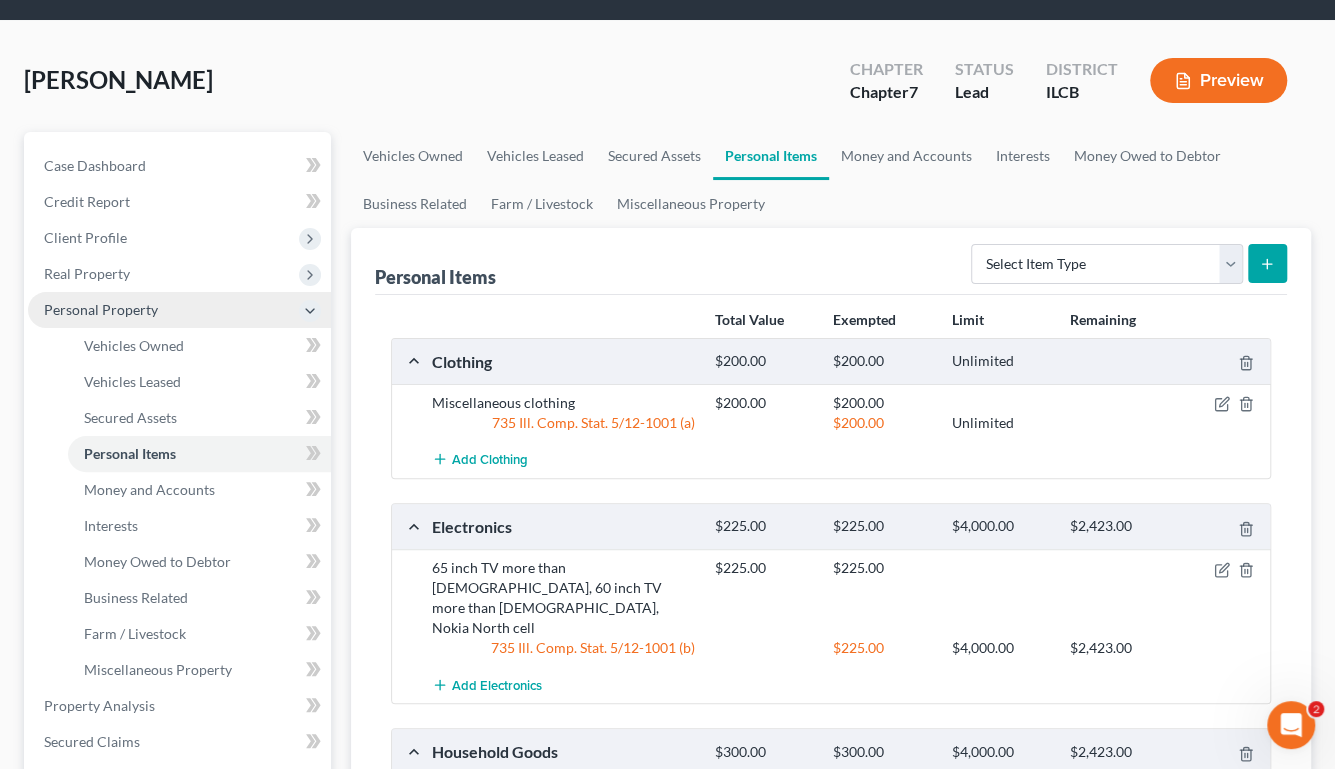 click 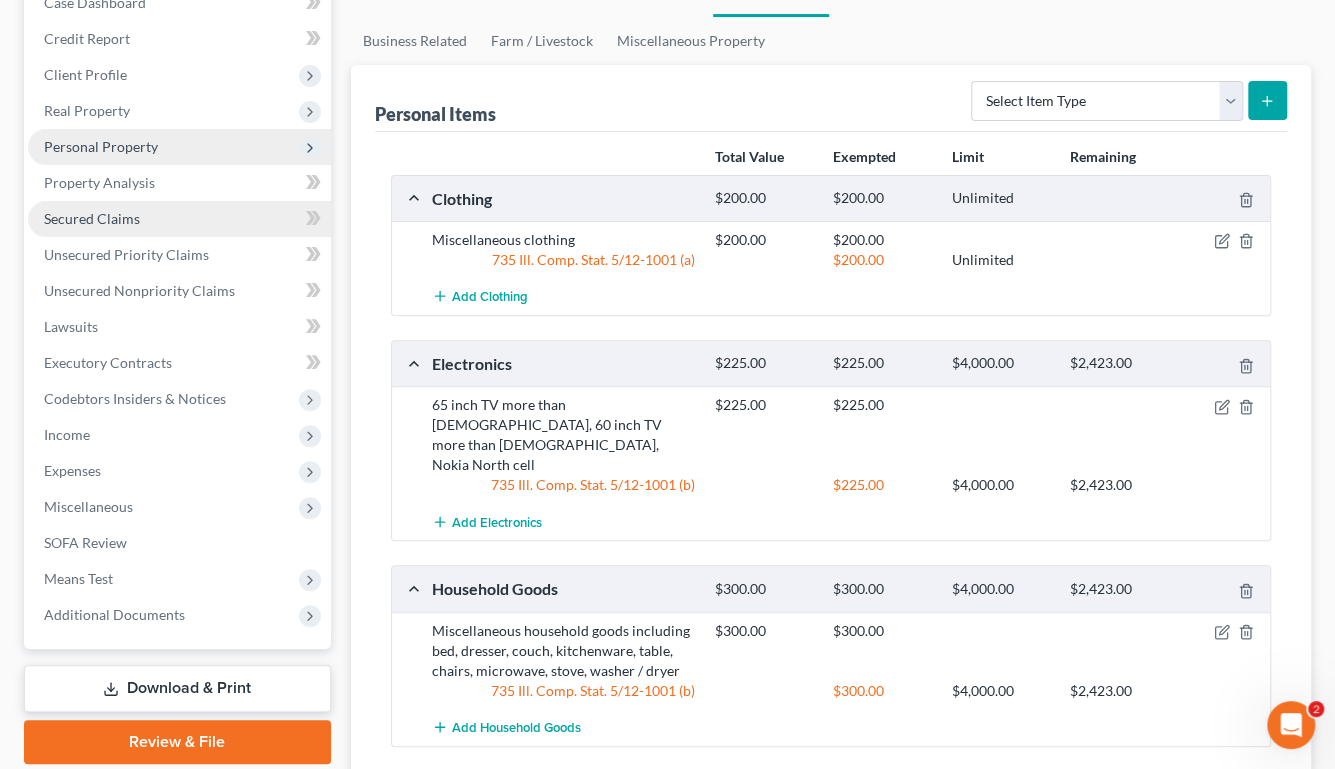 scroll, scrollTop: 303, scrollLeft: 0, axis: vertical 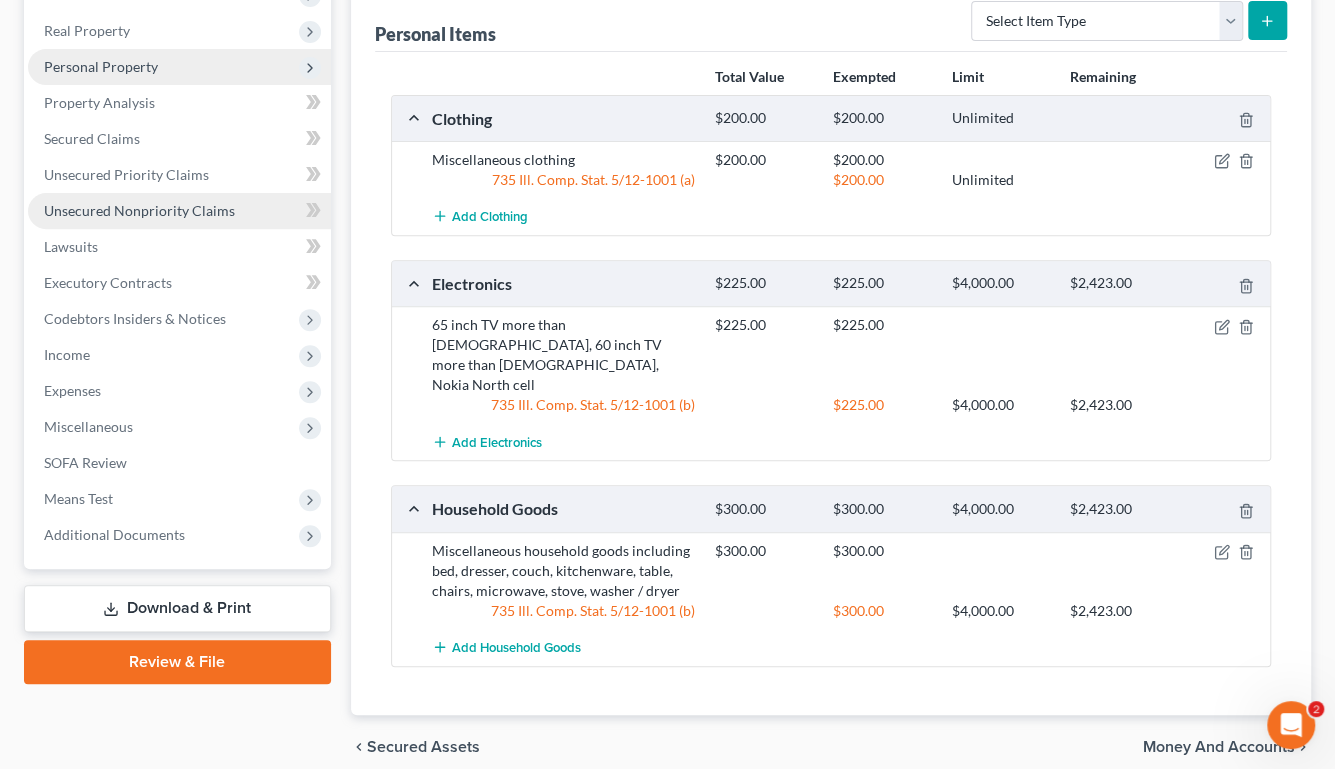 click on "Unsecured Nonpriority Claims" at bounding box center [139, 210] 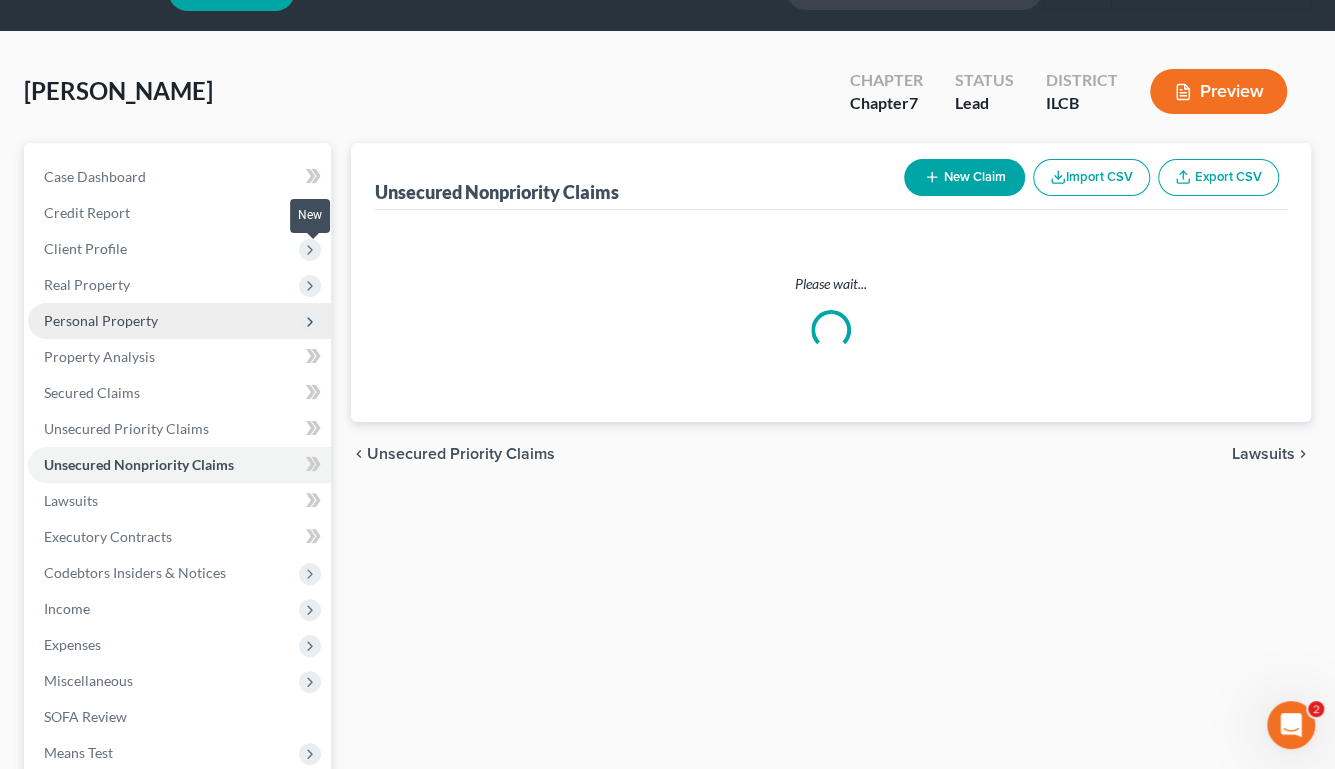 scroll, scrollTop: 0, scrollLeft: 0, axis: both 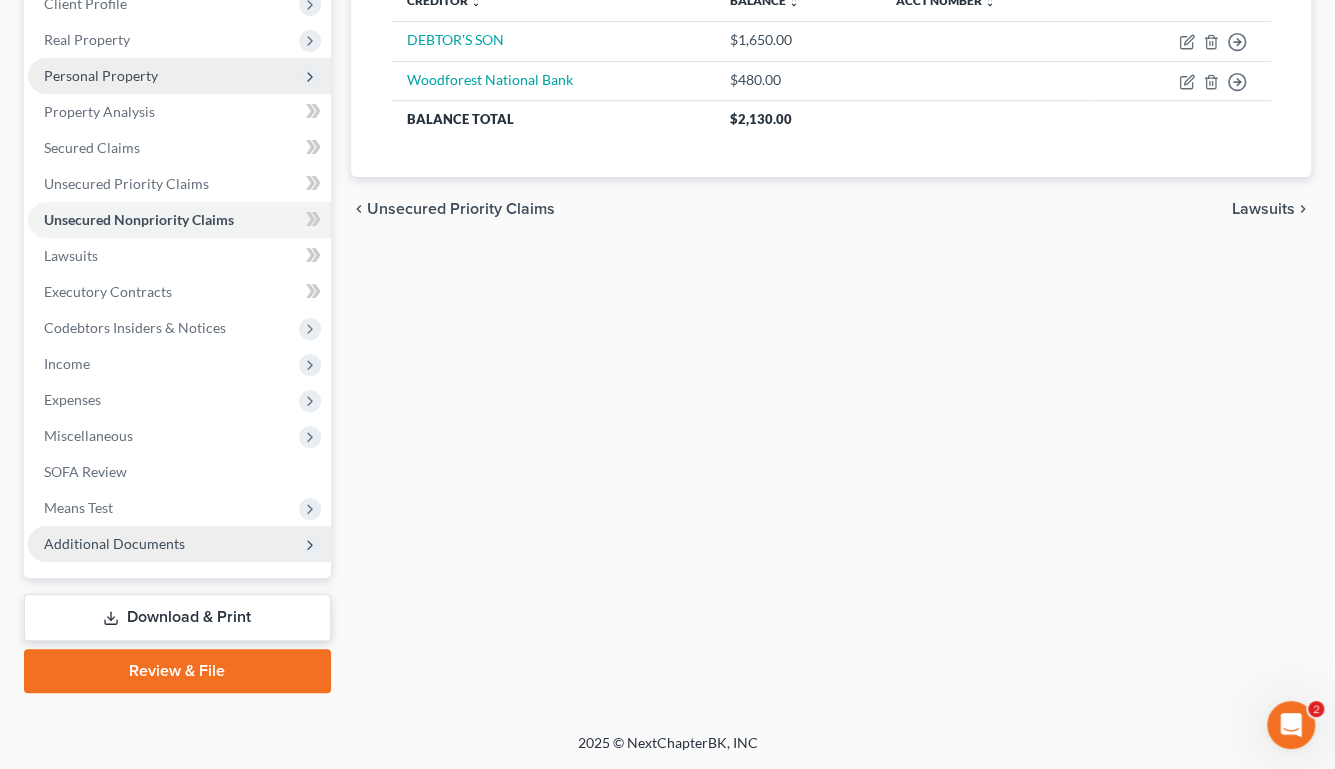 click on "Additional Documents" at bounding box center [114, 543] 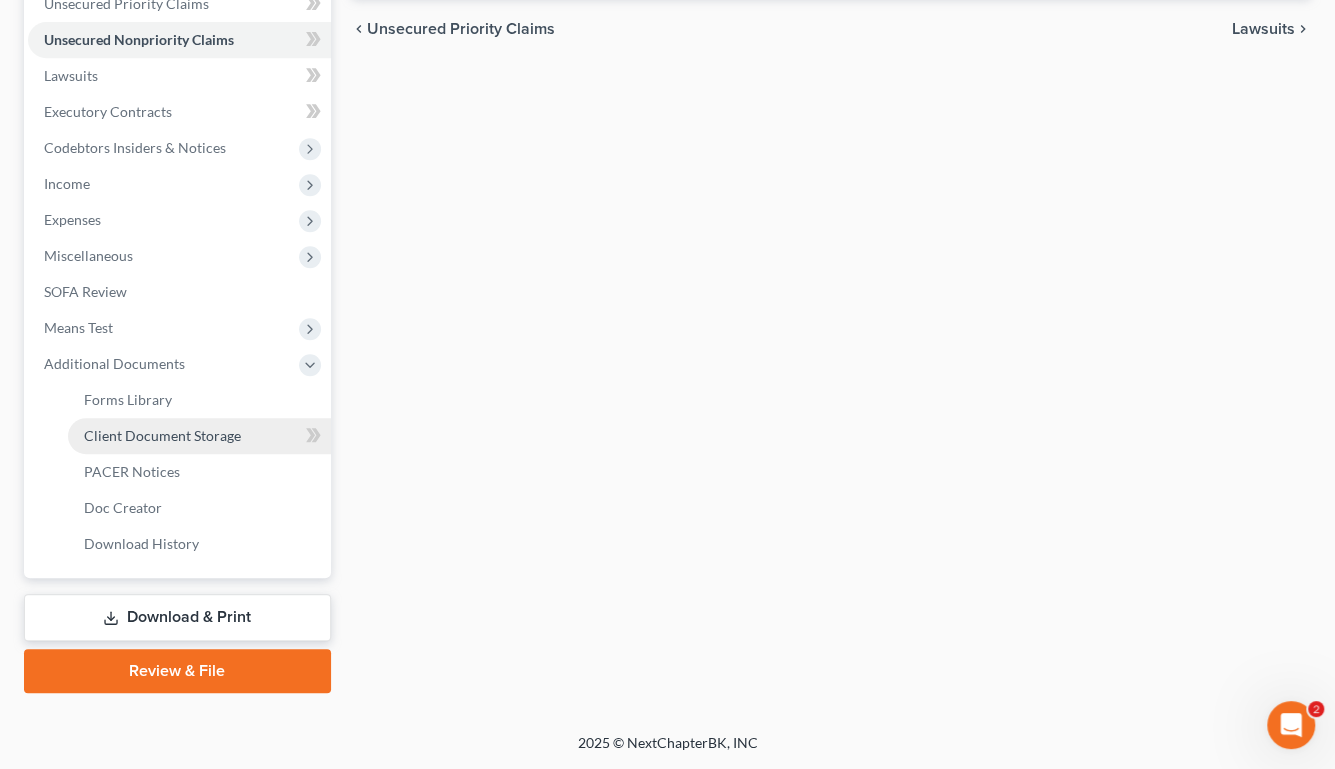 click on "Client Document Storage" at bounding box center [162, 435] 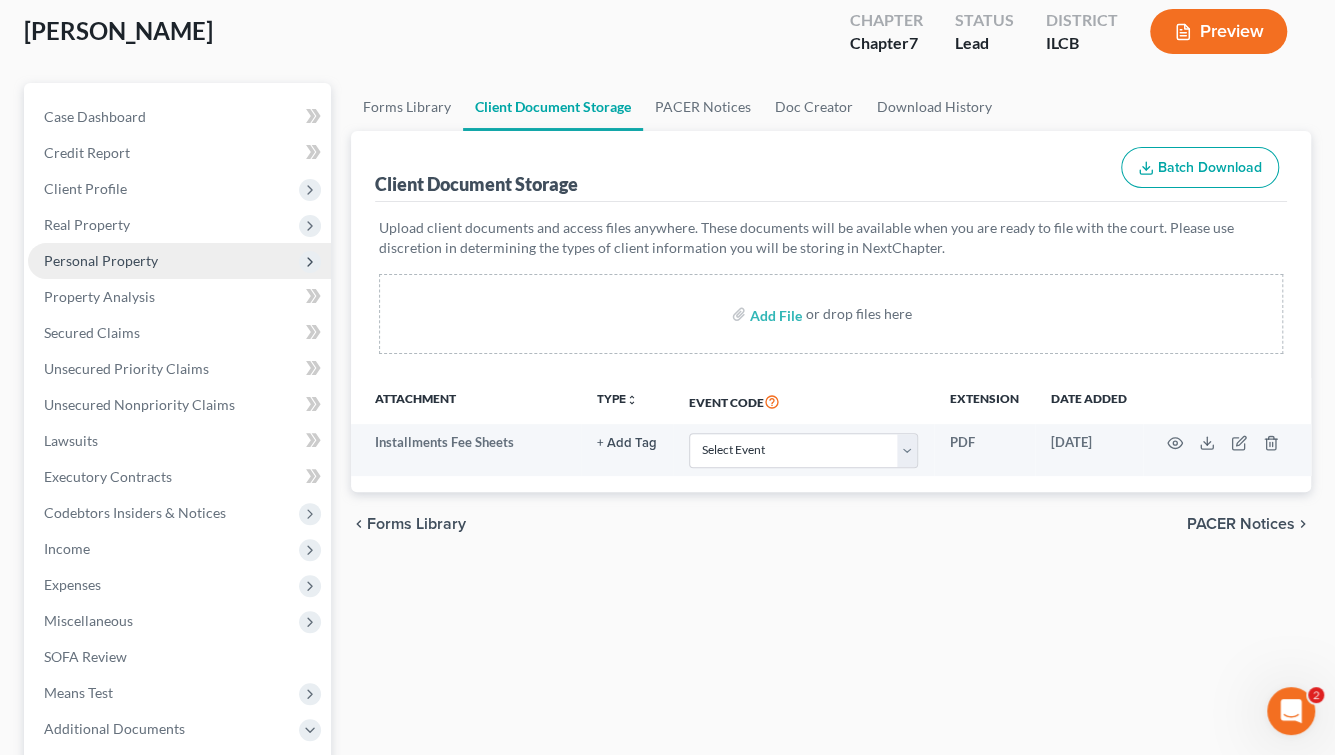 scroll, scrollTop: 0, scrollLeft: 0, axis: both 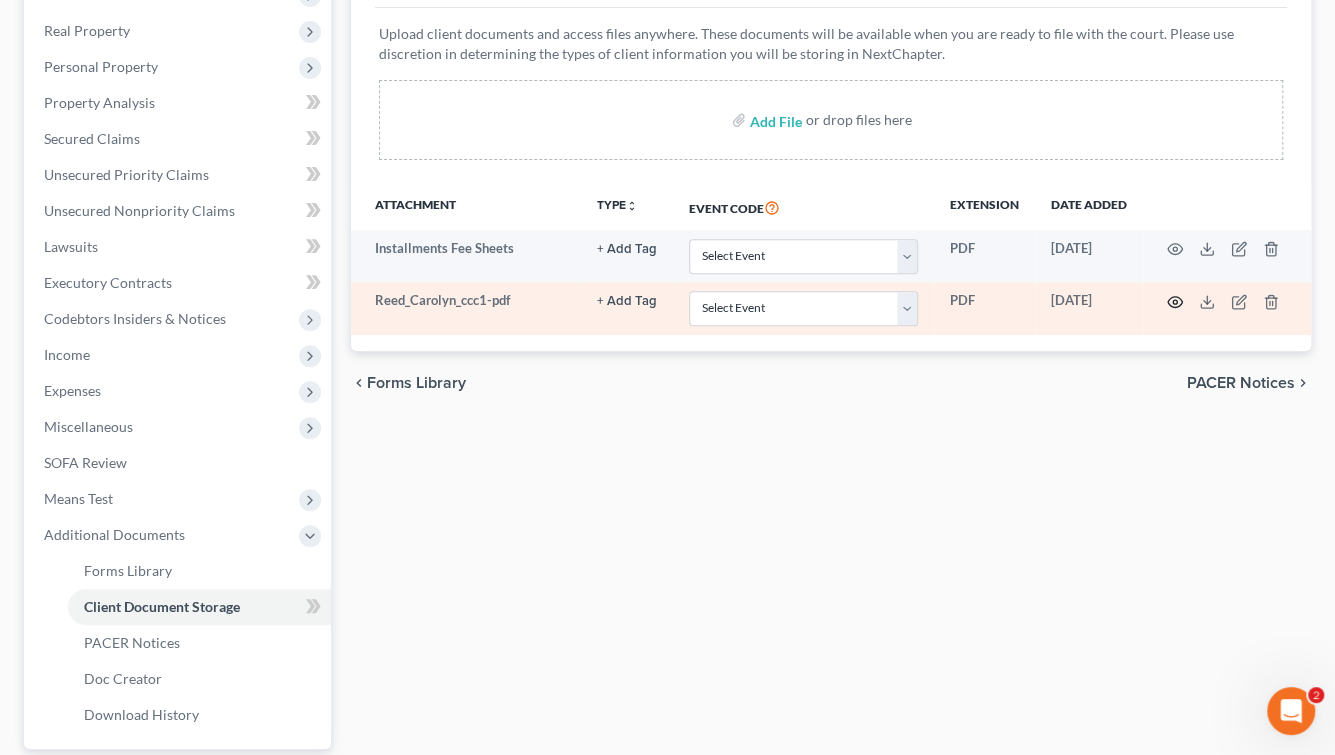 click 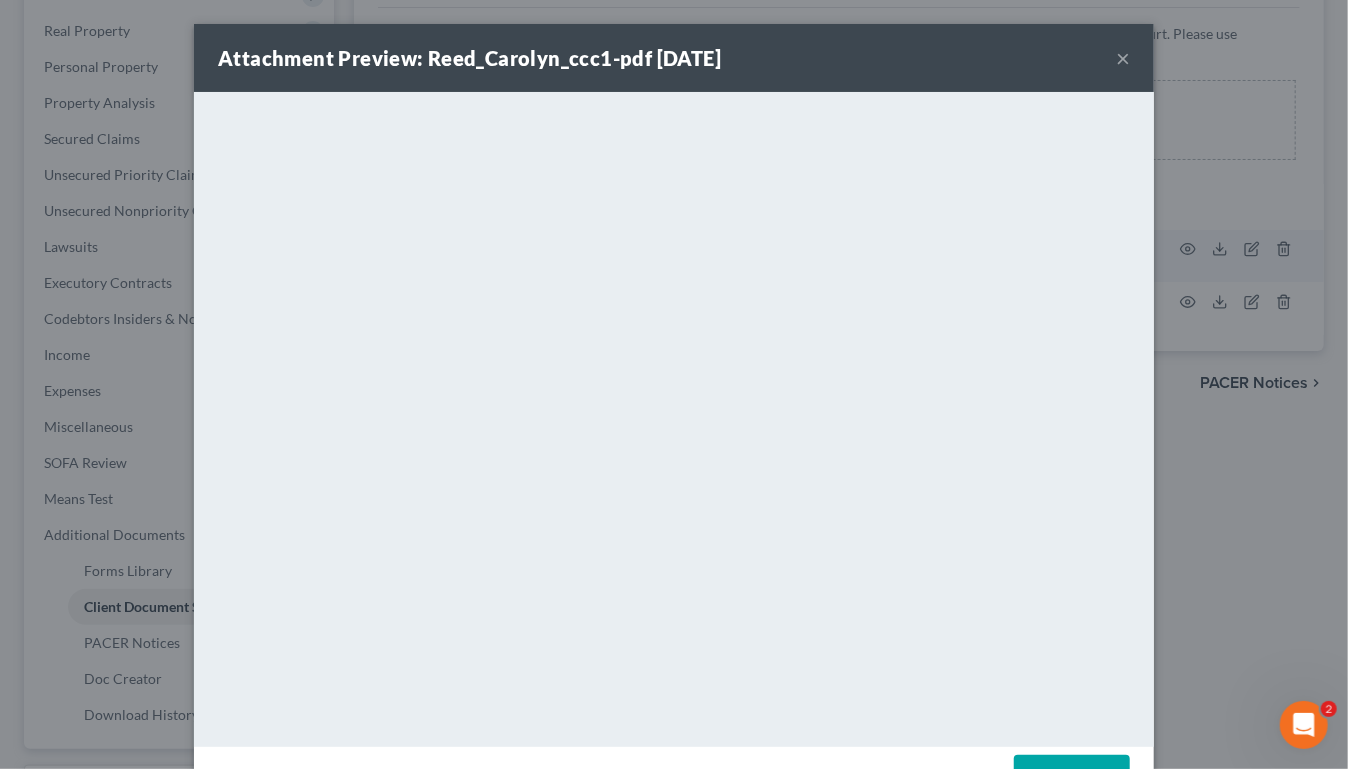 click on "×" at bounding box center (1123, 58) 